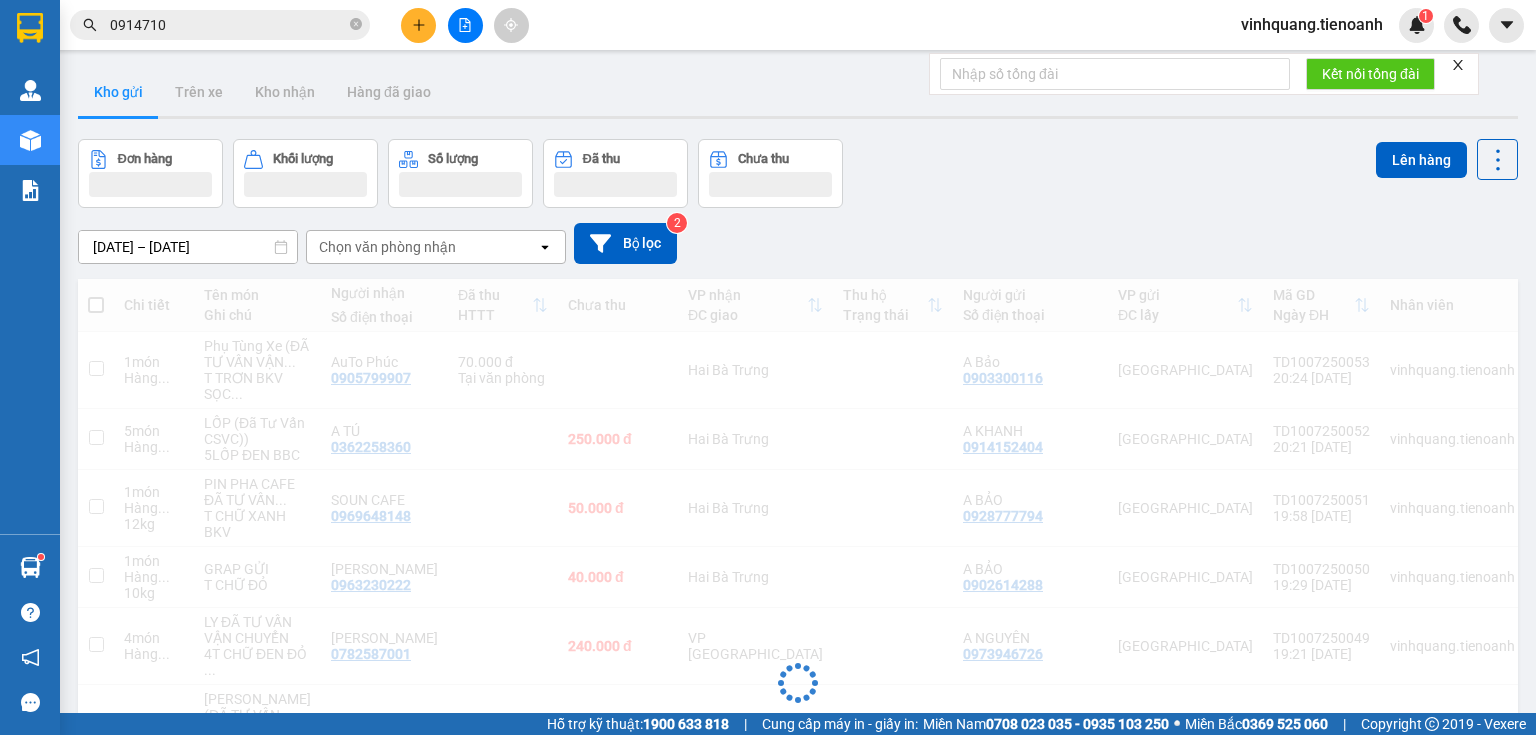 scroll, scrollTop: 0, scrollLeft: 0, axis: both 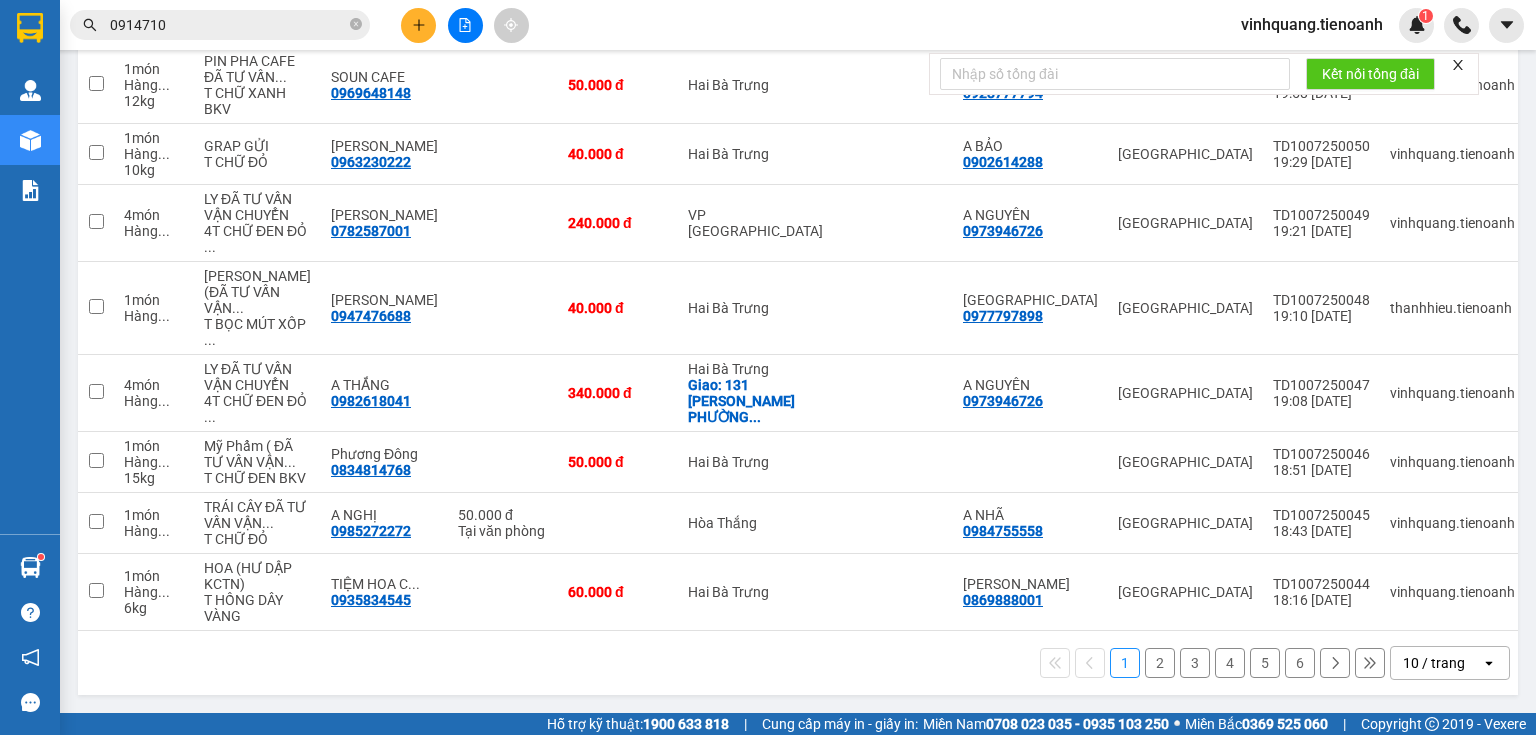 click on "10 / trang" at bounding box center (1434, 663) 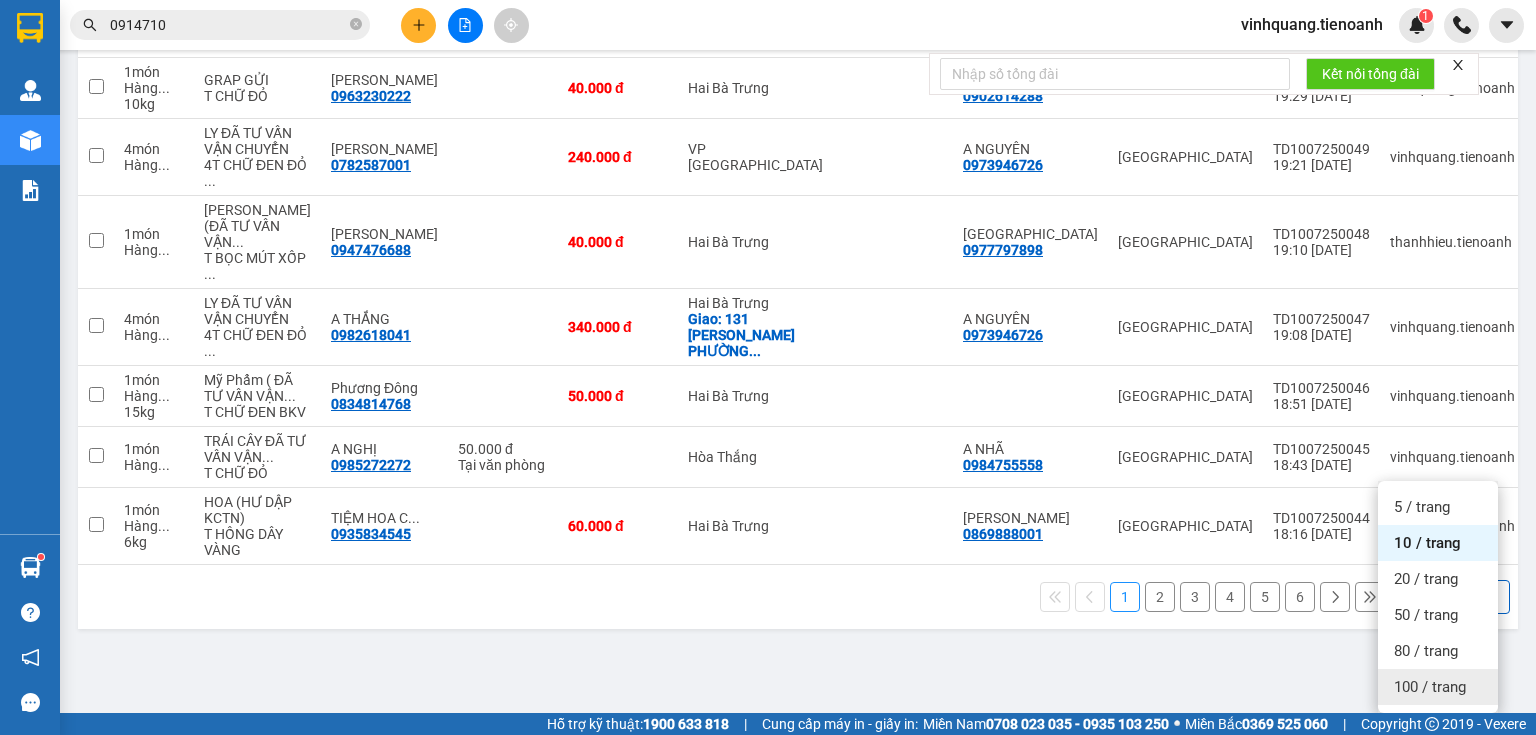 click on "100 / trang" at bounding box center [1430, 687] 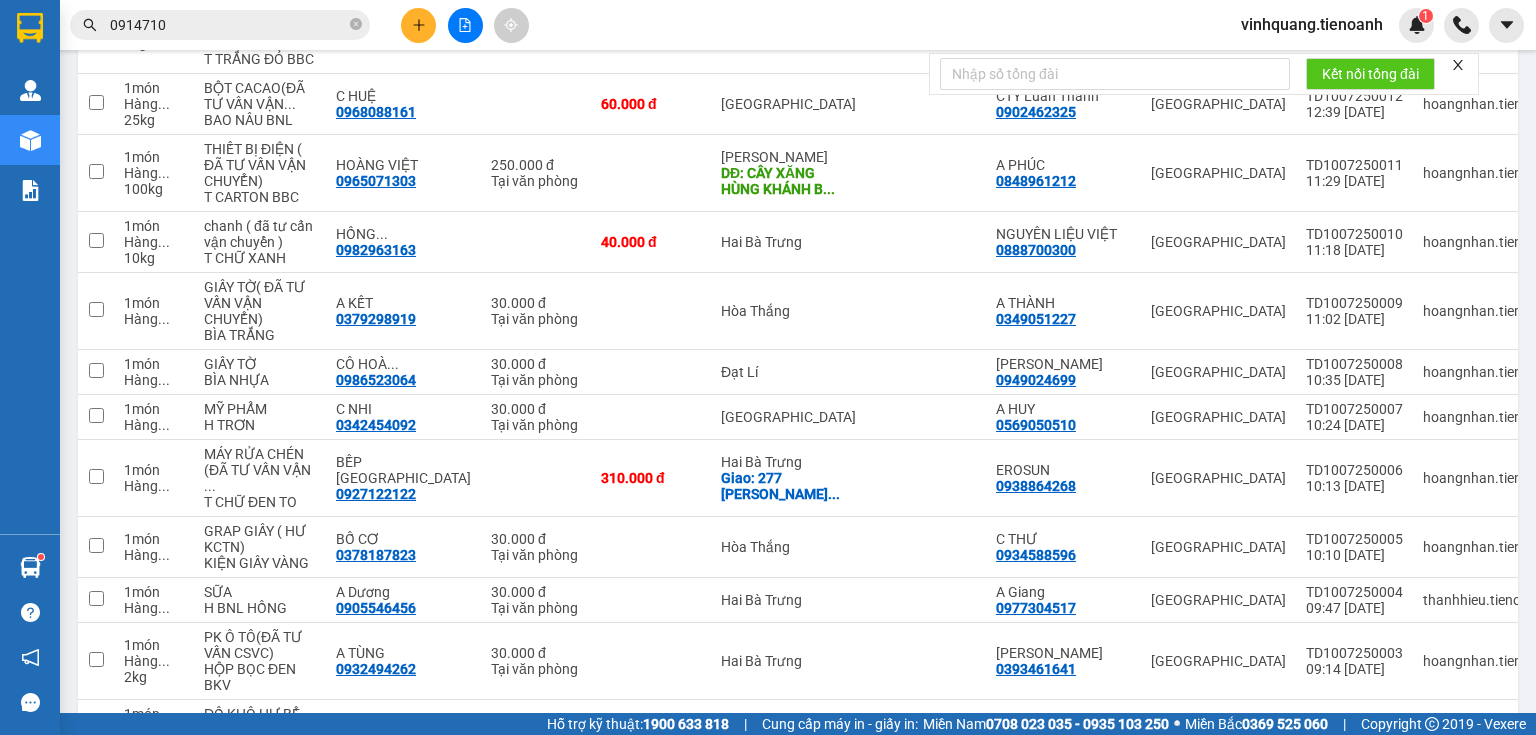 scroll, scrollTop: 3038, scrollLeft: 0, axis: vertical 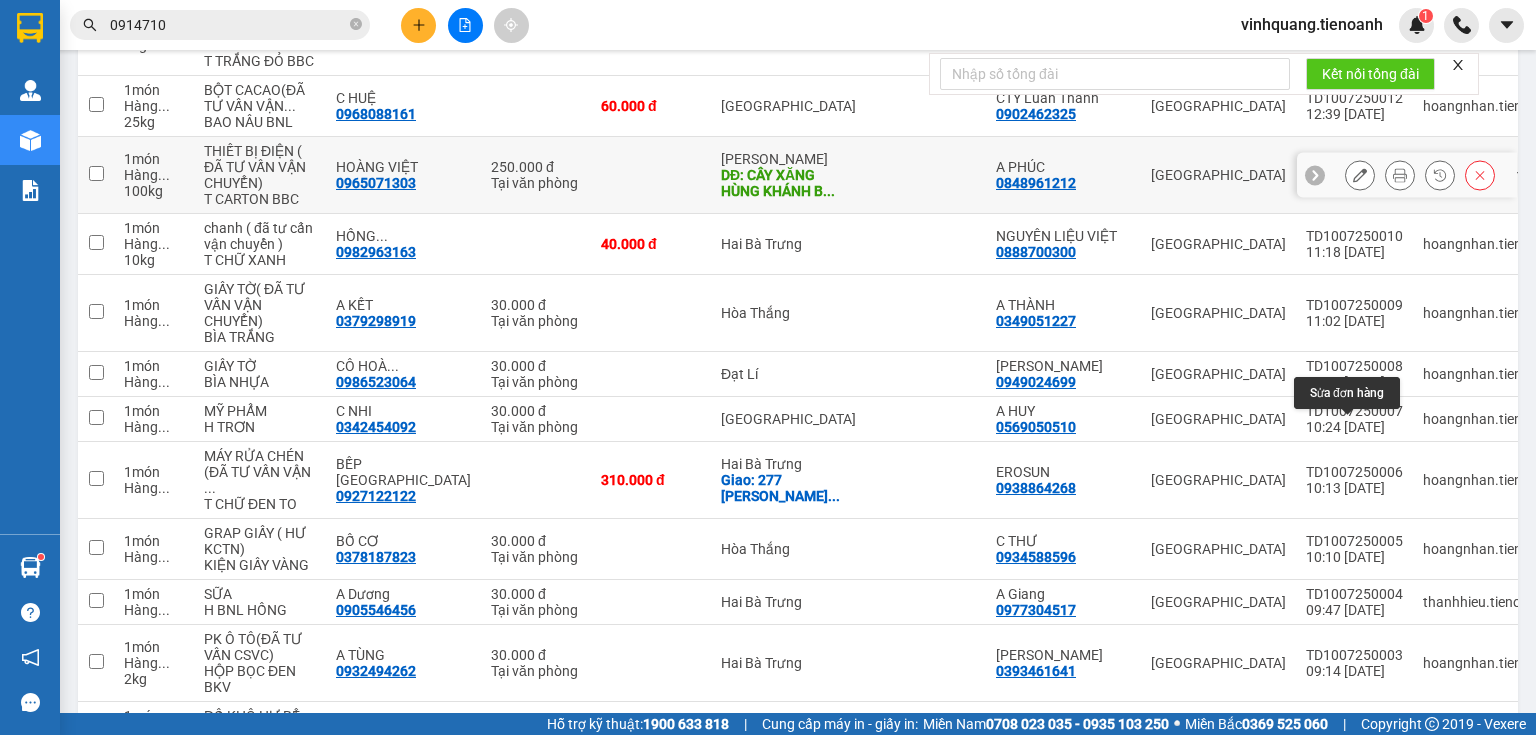 click 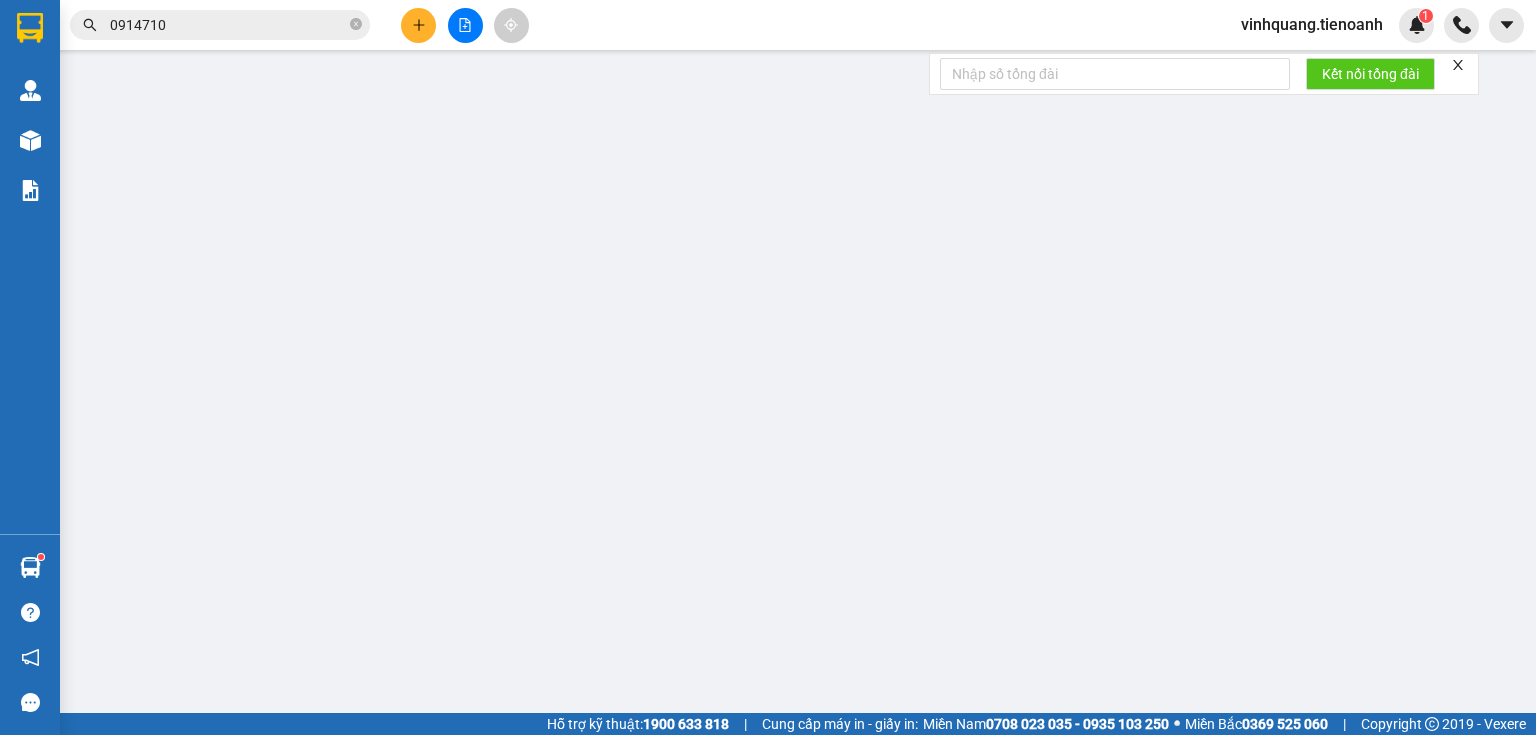 type on "0965071303" 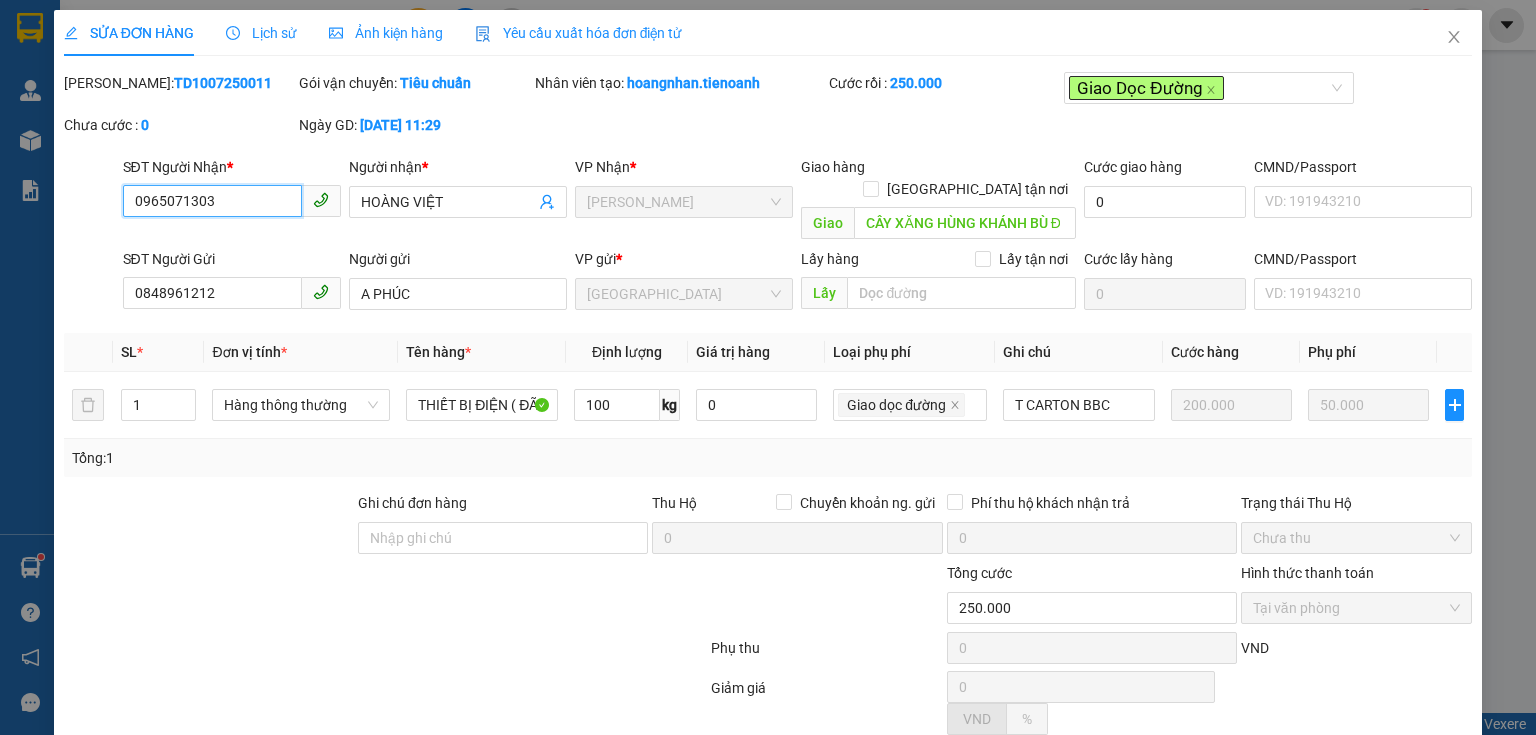 scroll, scrollTop: 0, scrollLeft: 0, axis: both 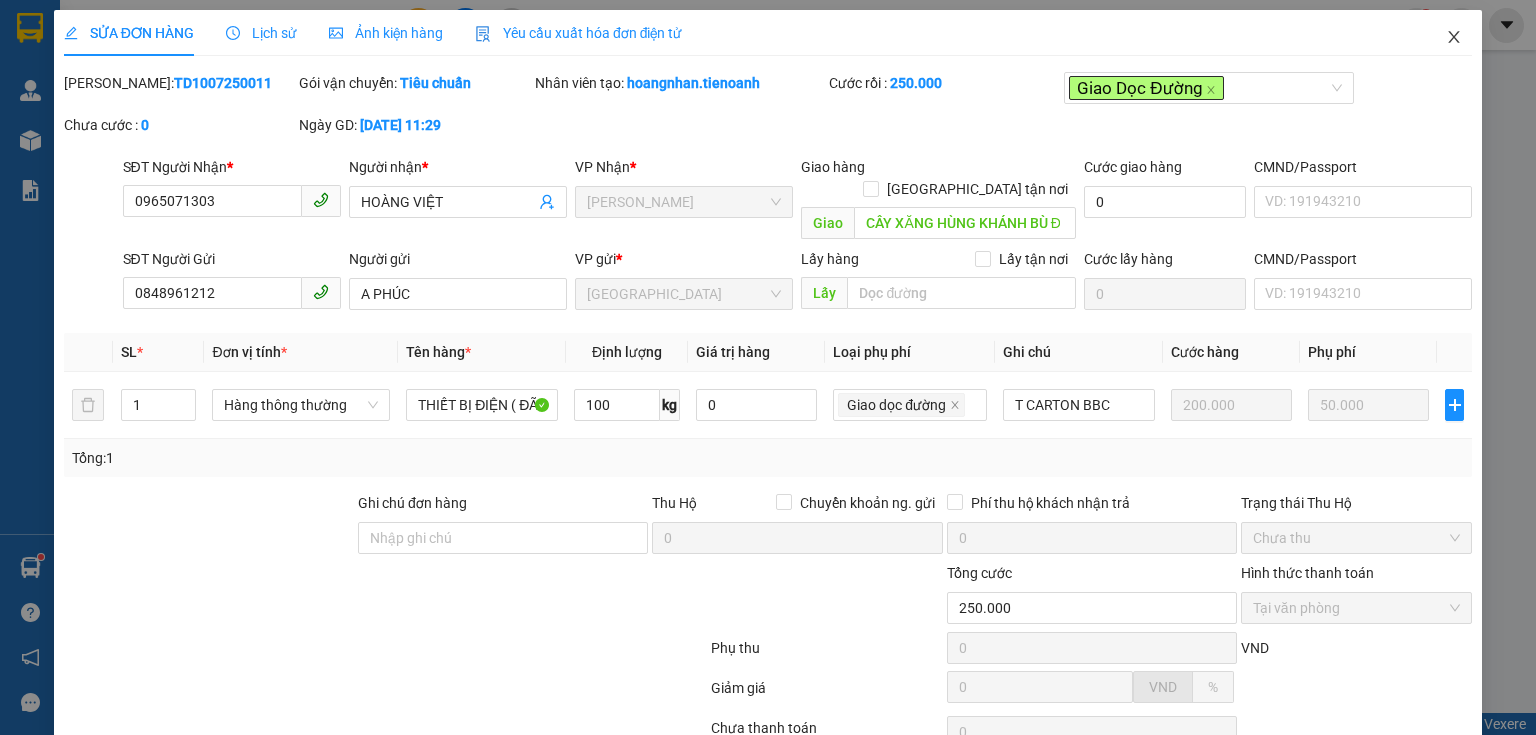 click 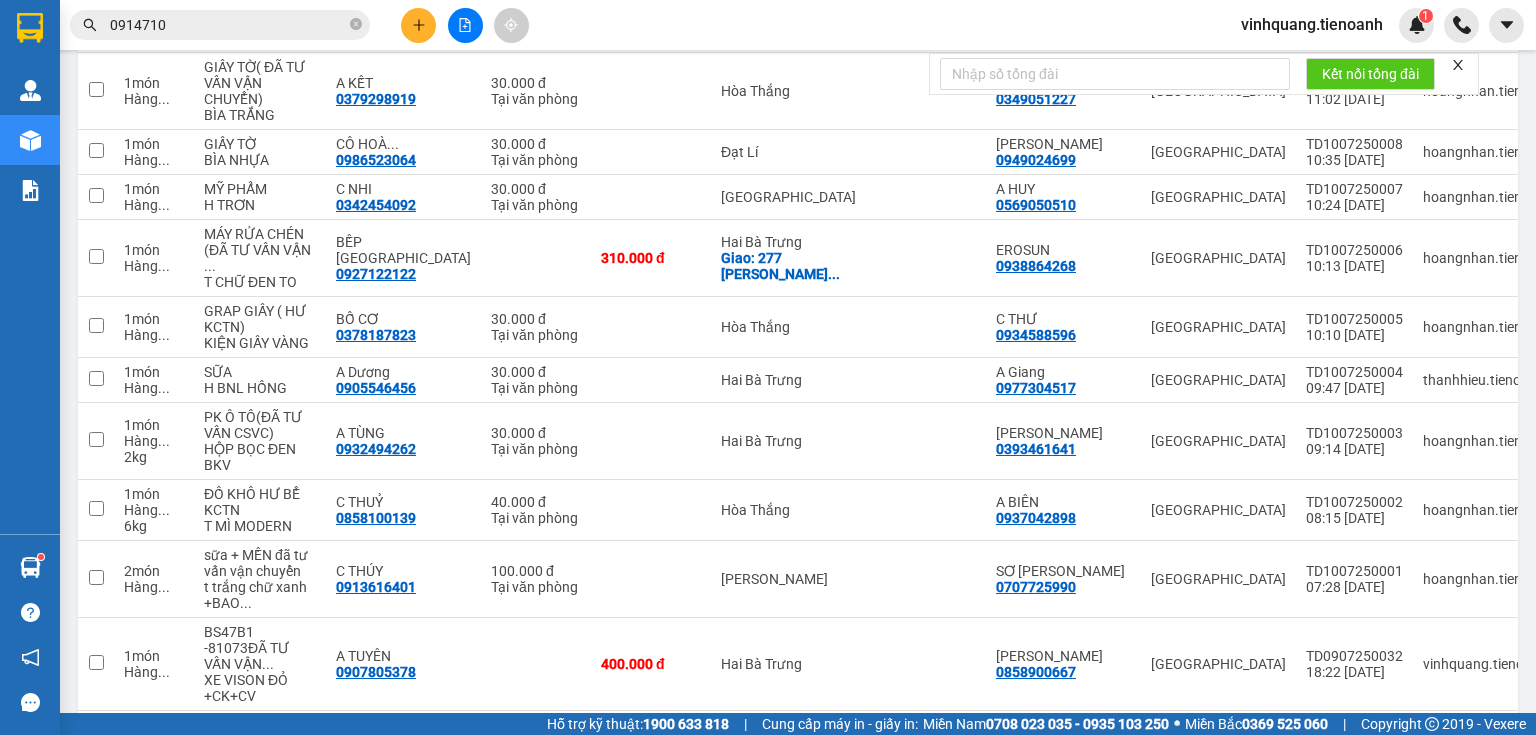 scroll, scrollTop: 3736, scrollLeft: 0, axis: vertical 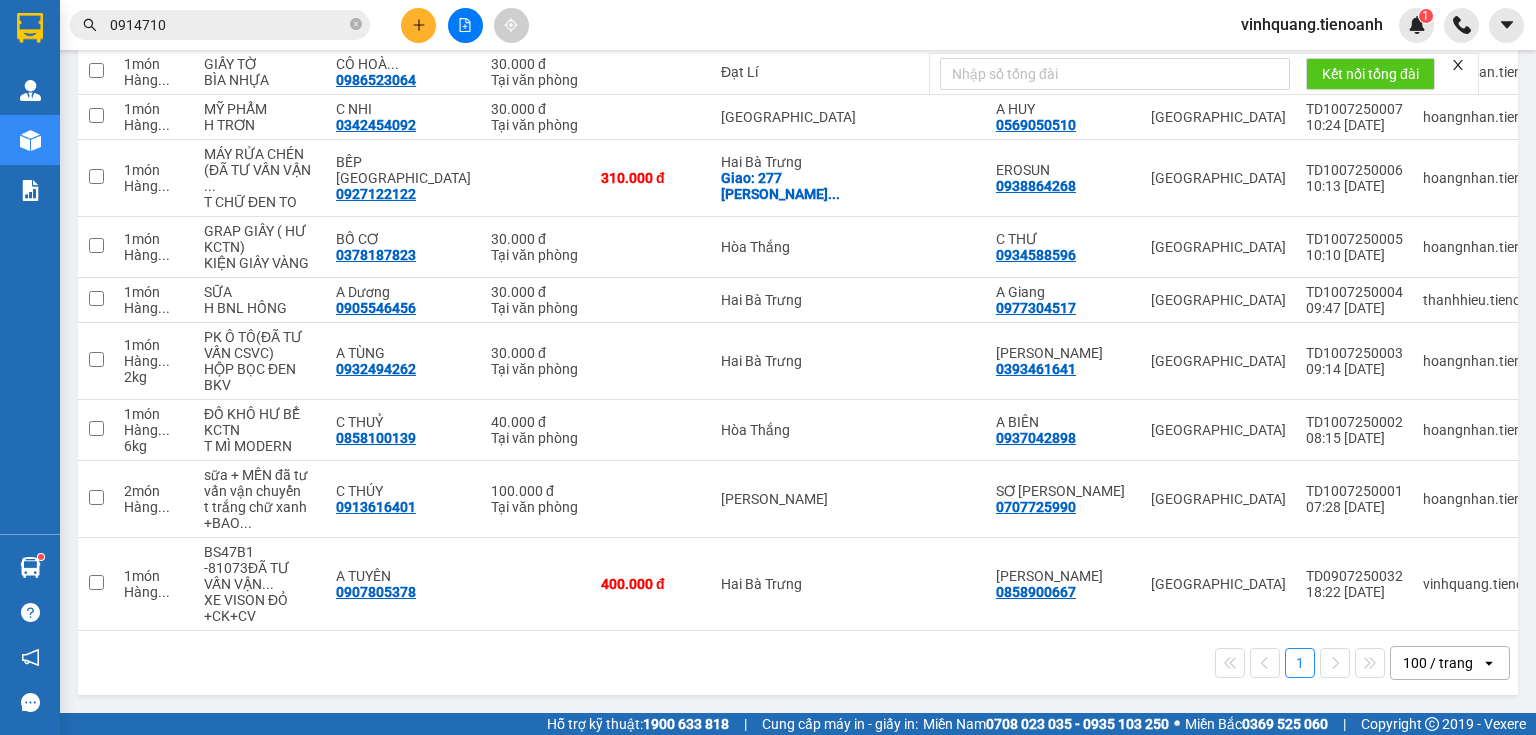 click on "100 / trang" at bounding box center (1436, 663) 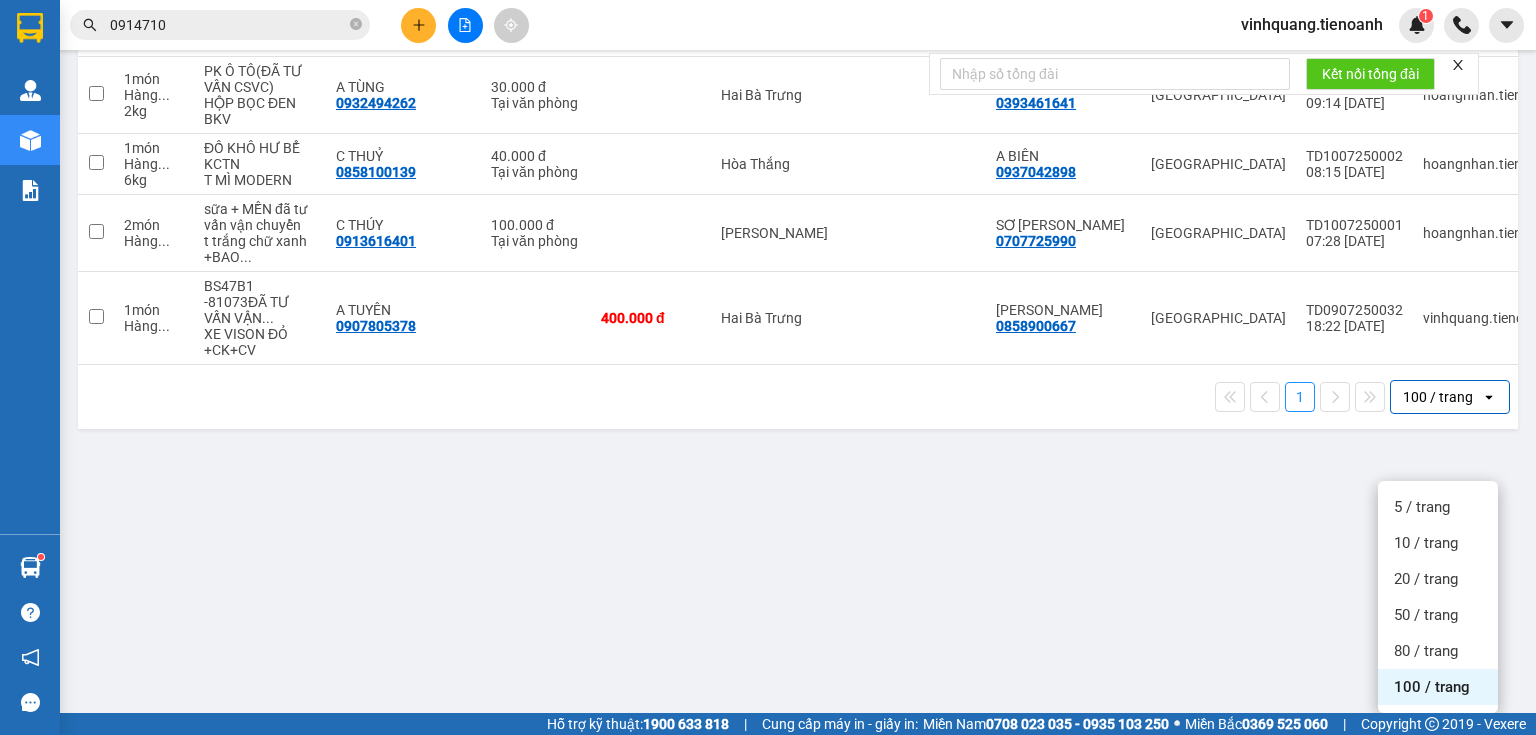 click on "1 100 / trang open" at bounding box center (798, 397) 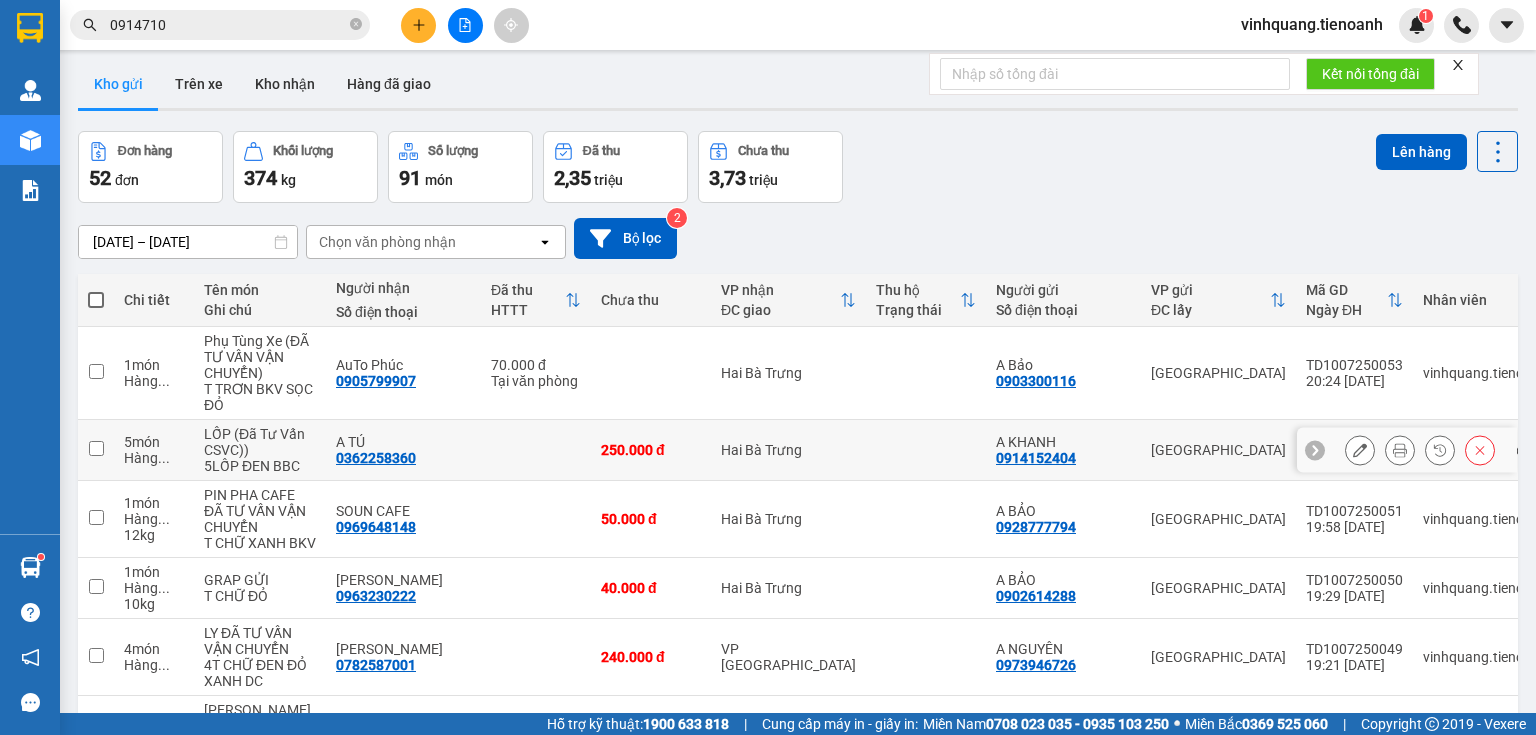 scroll, scrollTop: 0, scrollLeft: 0, axis: both 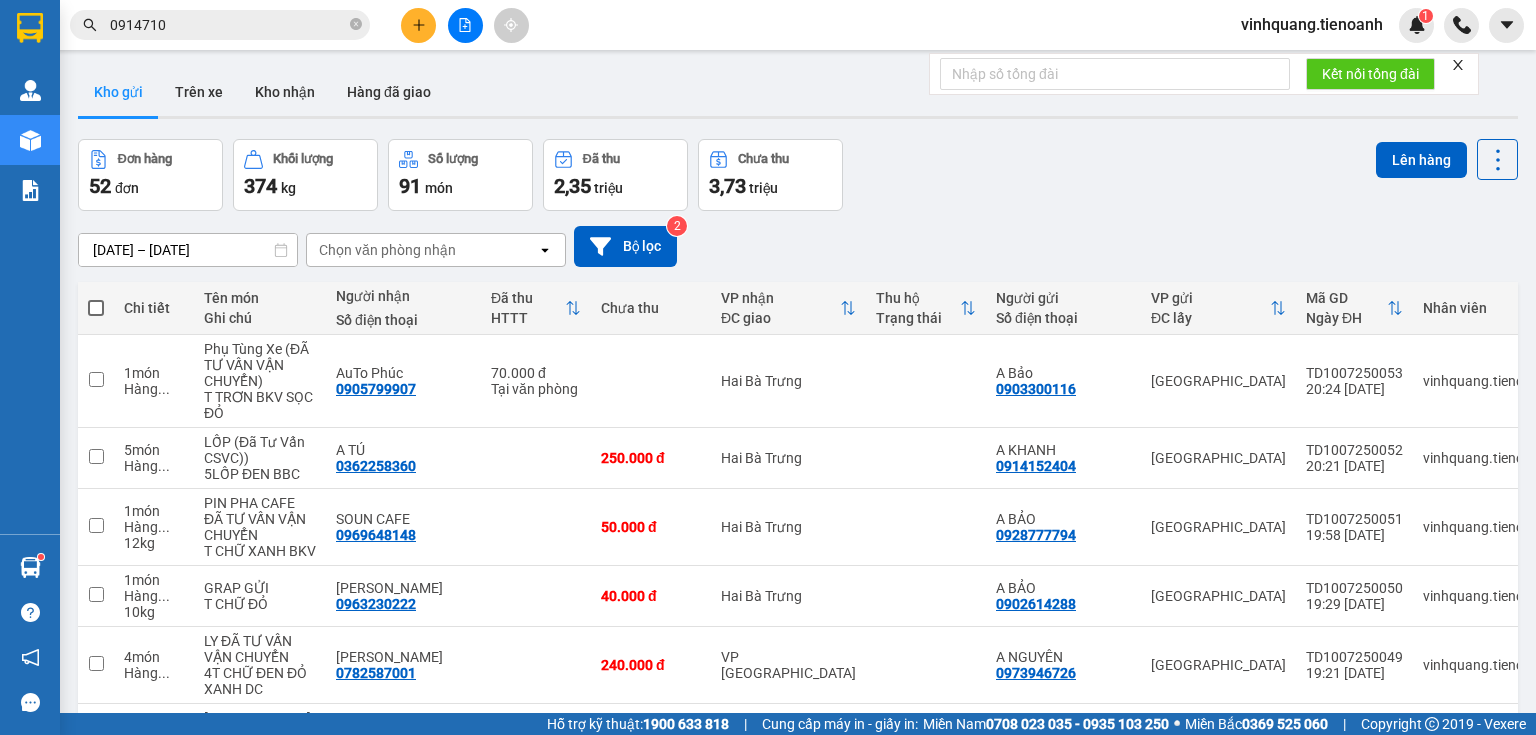 click at bounding box center (96, 308) 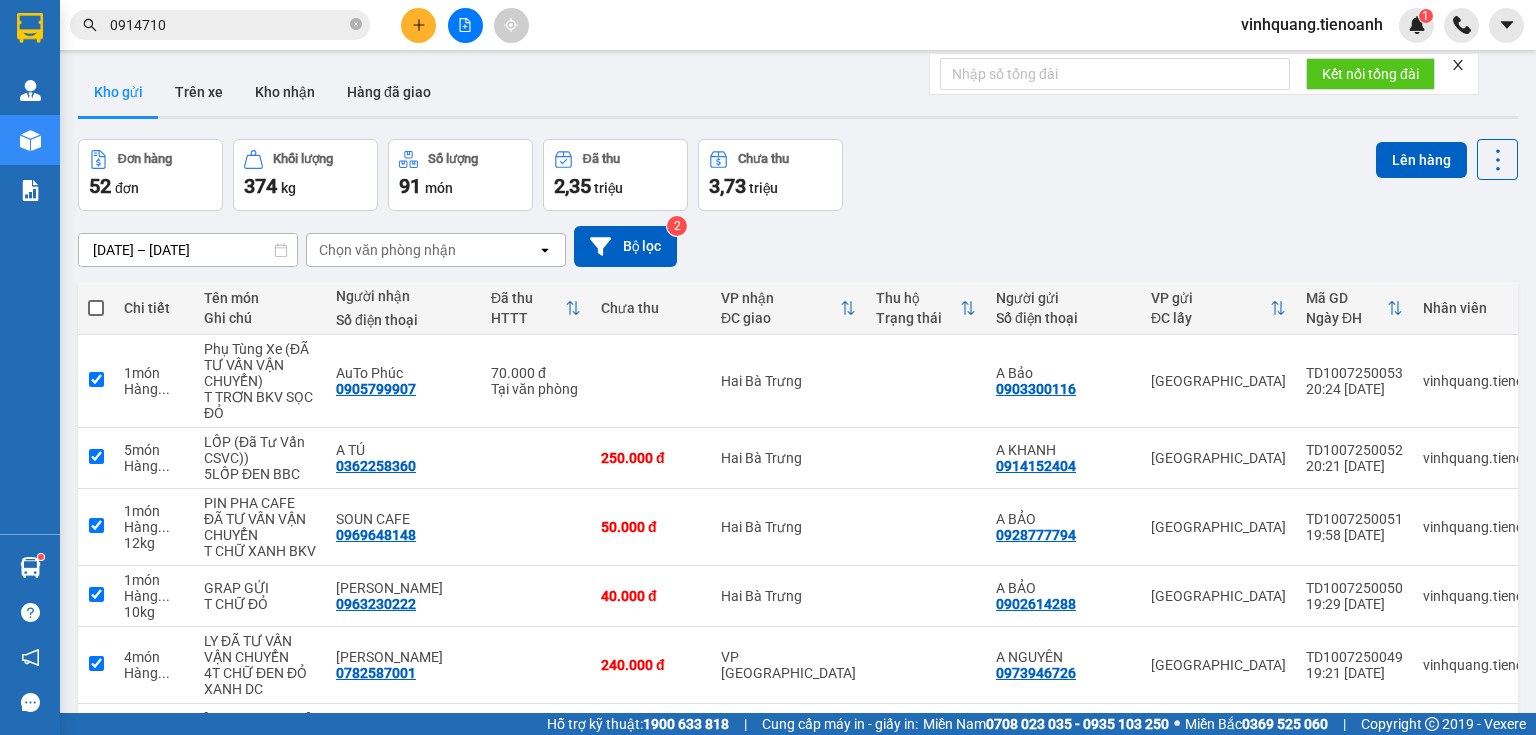 checkbox on "true" 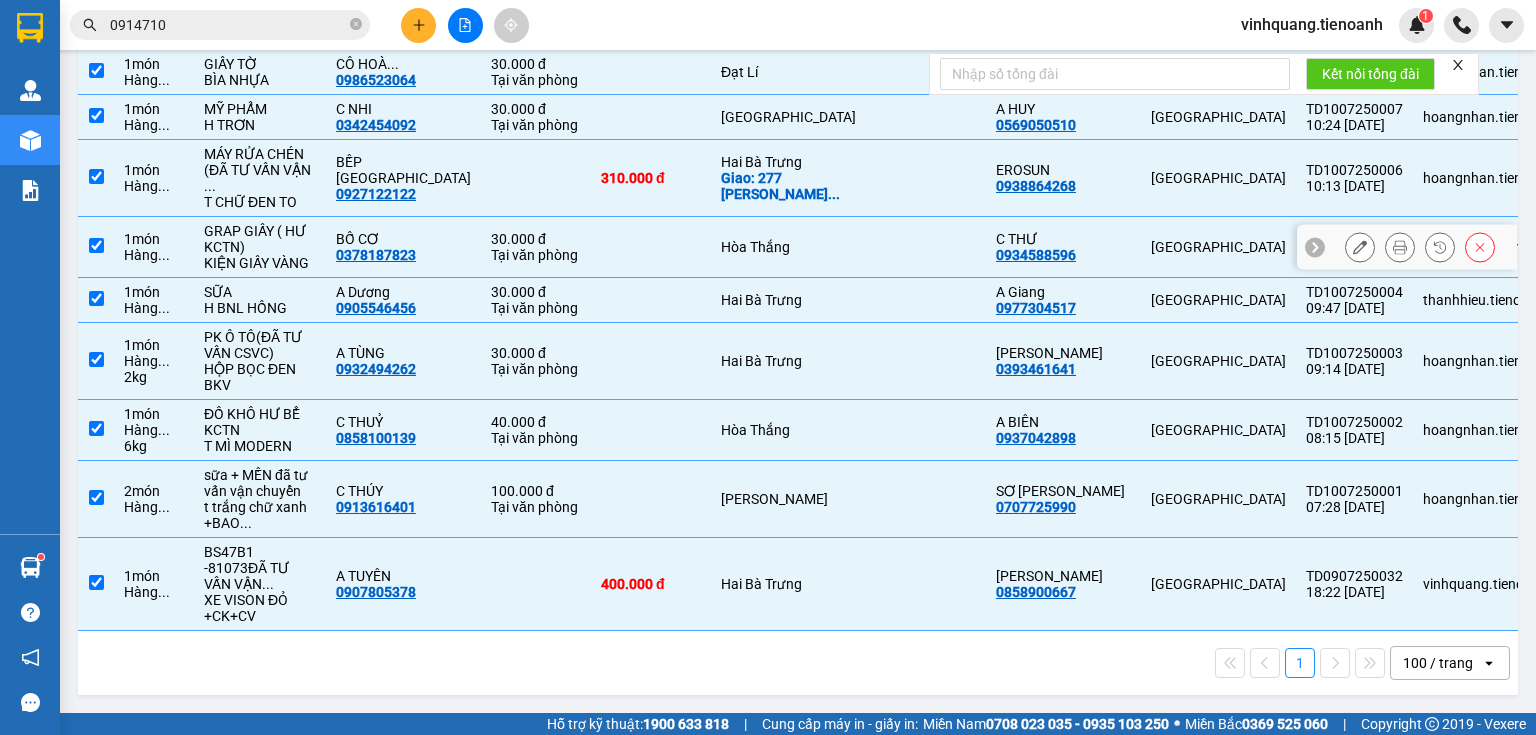 scroll, scrollTop: 3736, scrollLeft: 0, axis: vertical 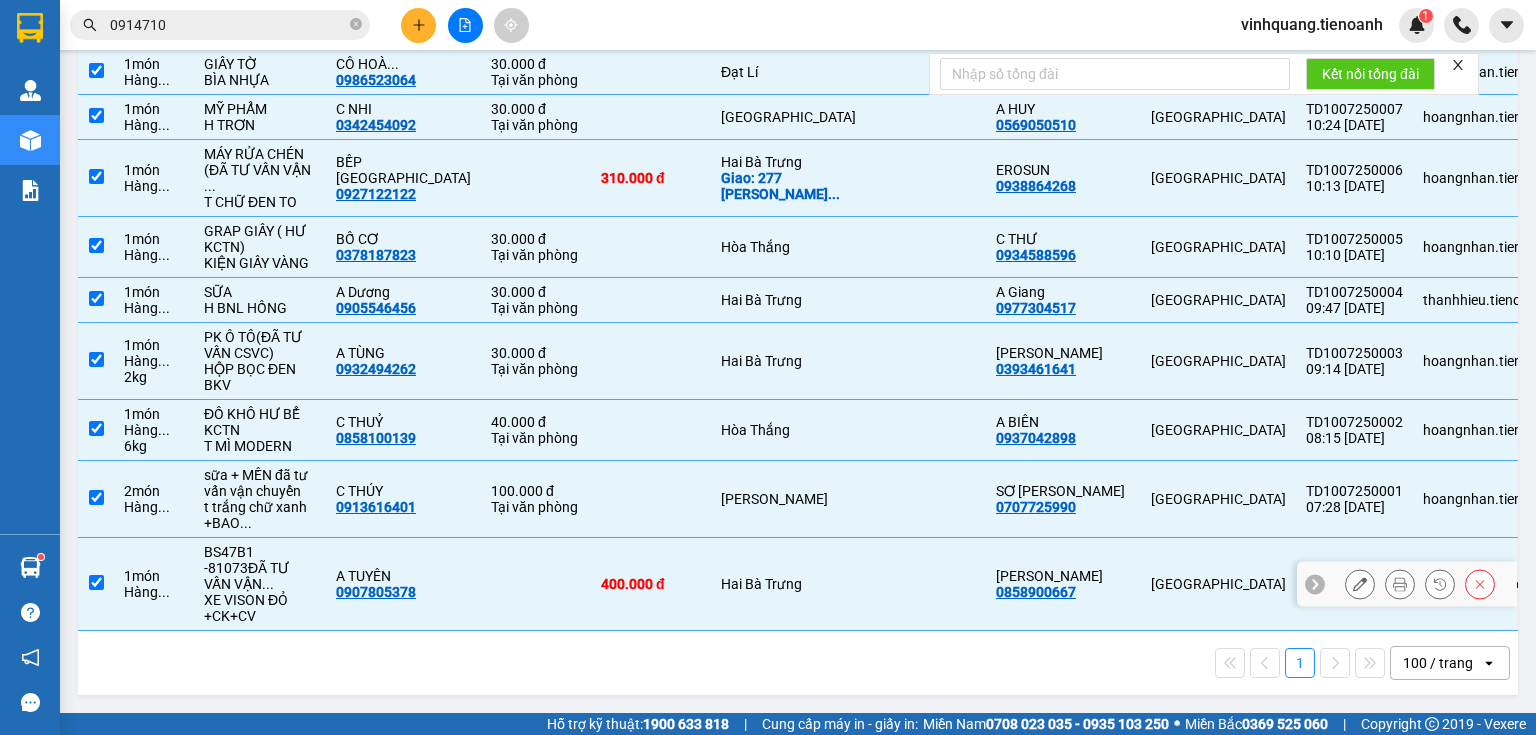 click on "A TUYÊN  0907805378" at bounding box center [403, 584] 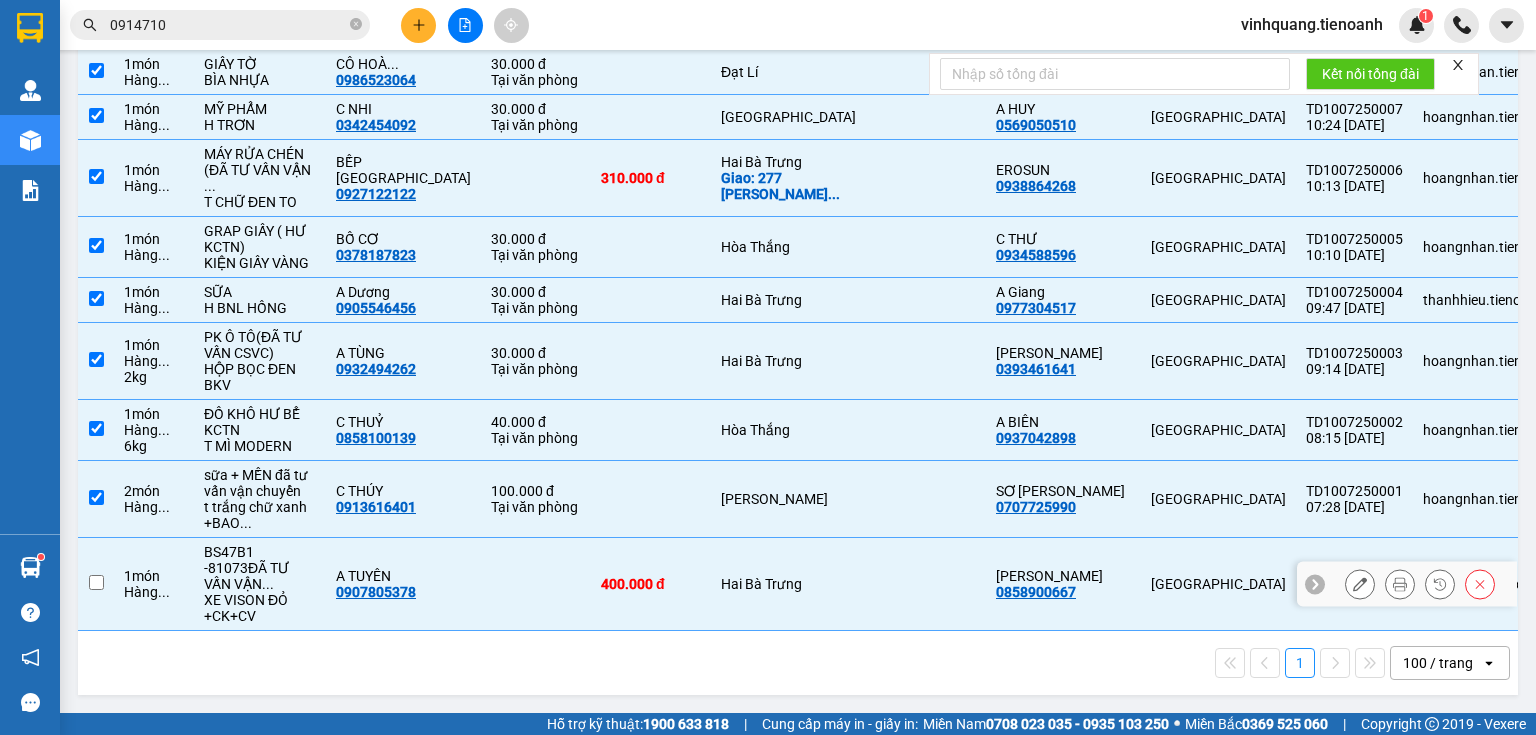 checkbox on "false" 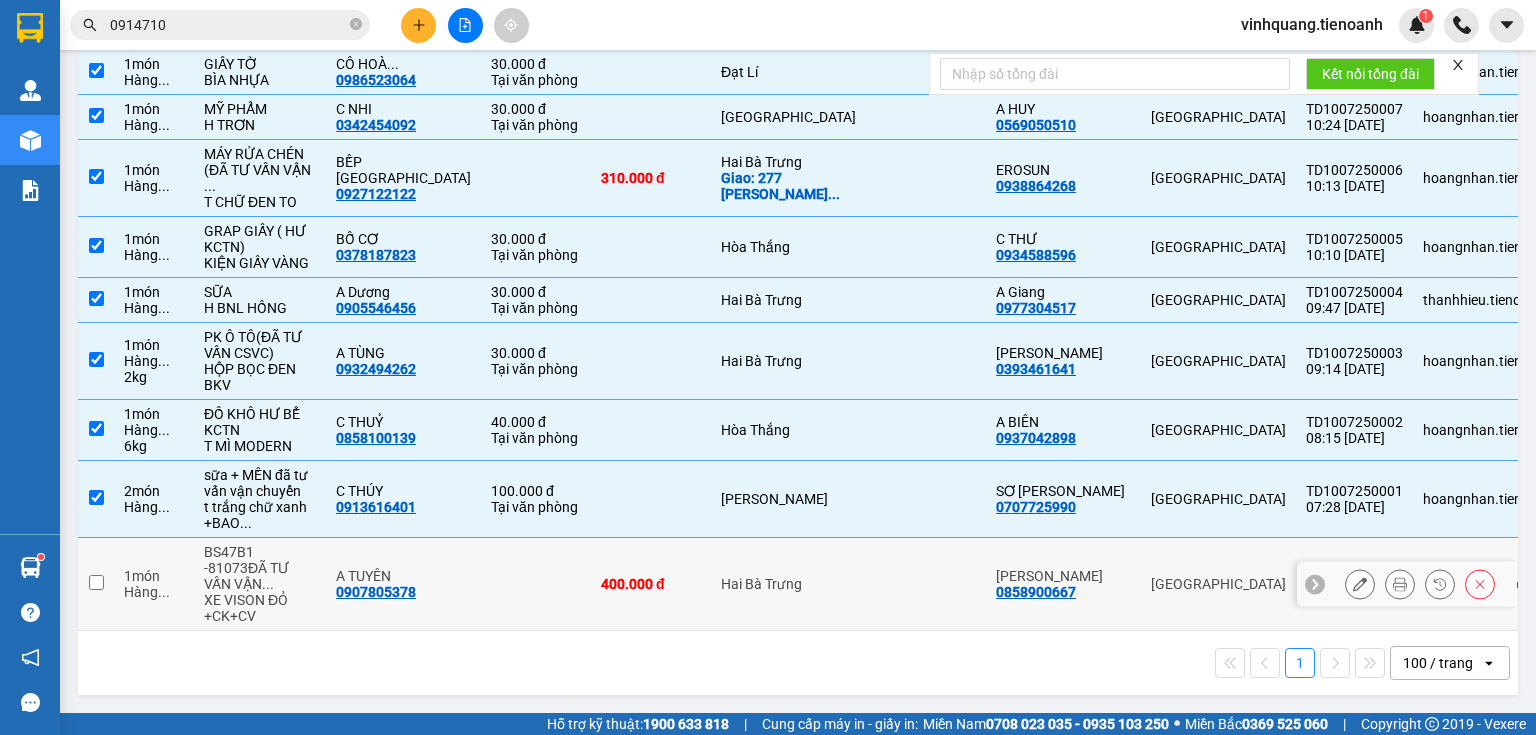 scroll, scrollTop: 3656, scrollLeft: 0, axis: vertical 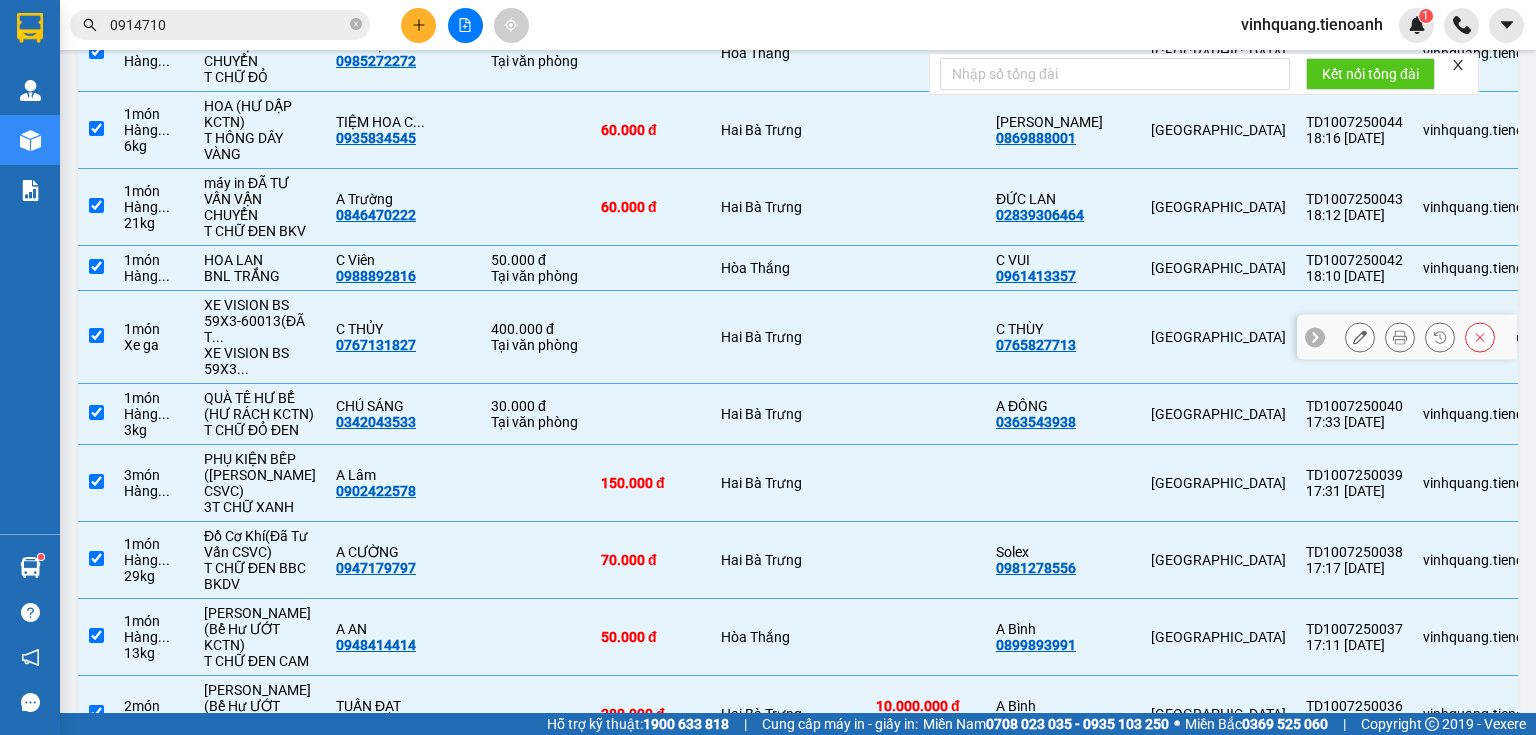 click on "C THỦY" at bounding box center [403, 329] 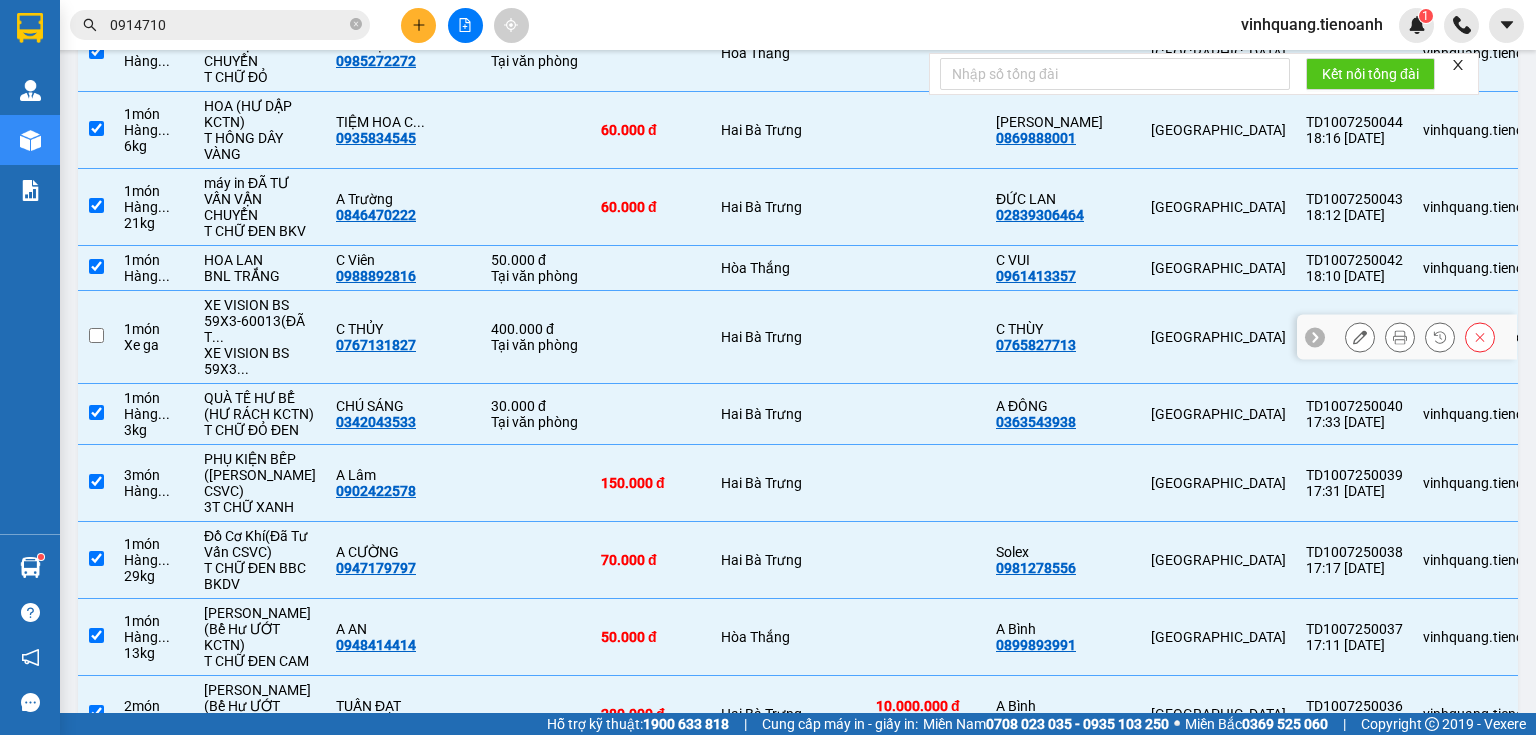 checkbox on "false" 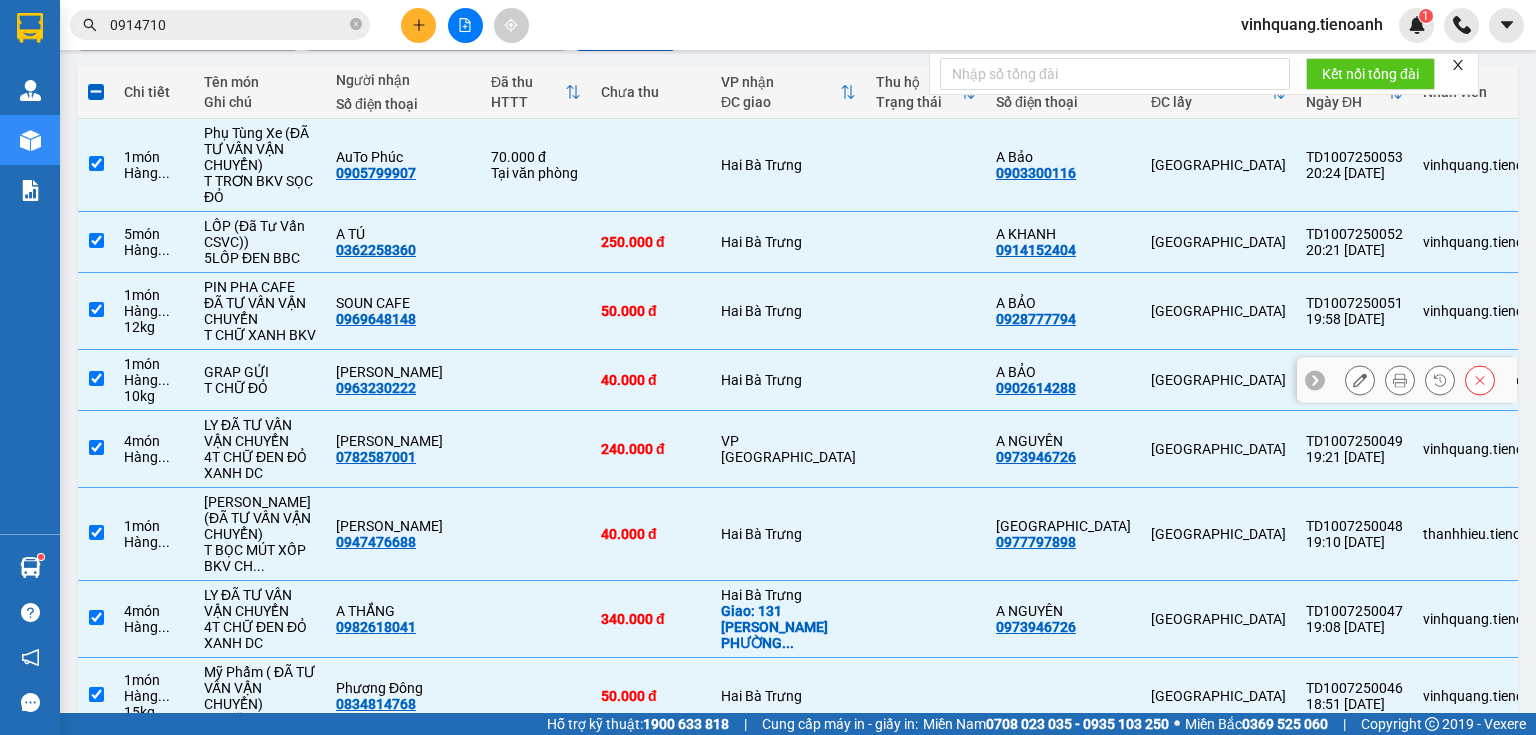 scroll, scrollTop: 0, scrollLeft: 0, axis: both 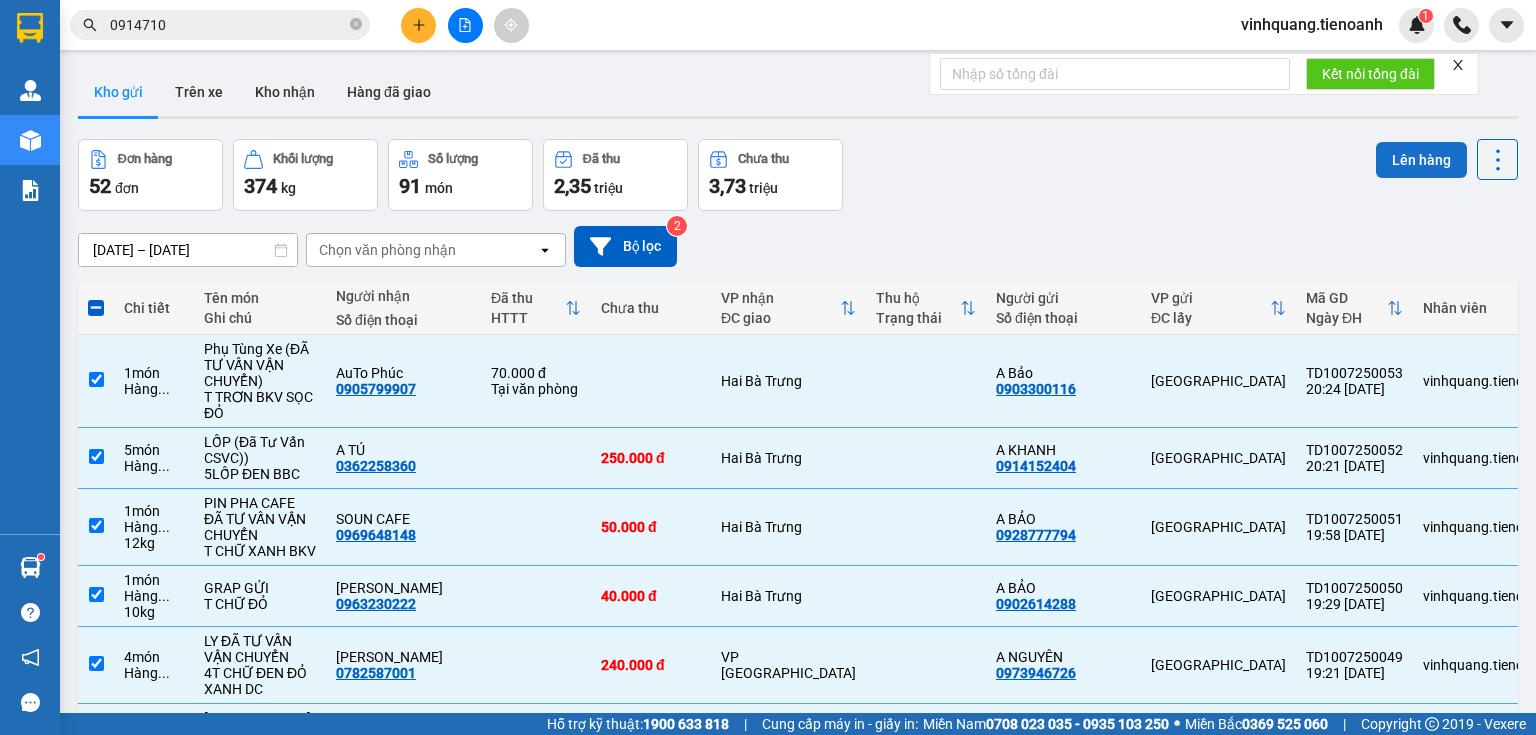 click on "Lên hàng" at bounding box center [1421, 160] 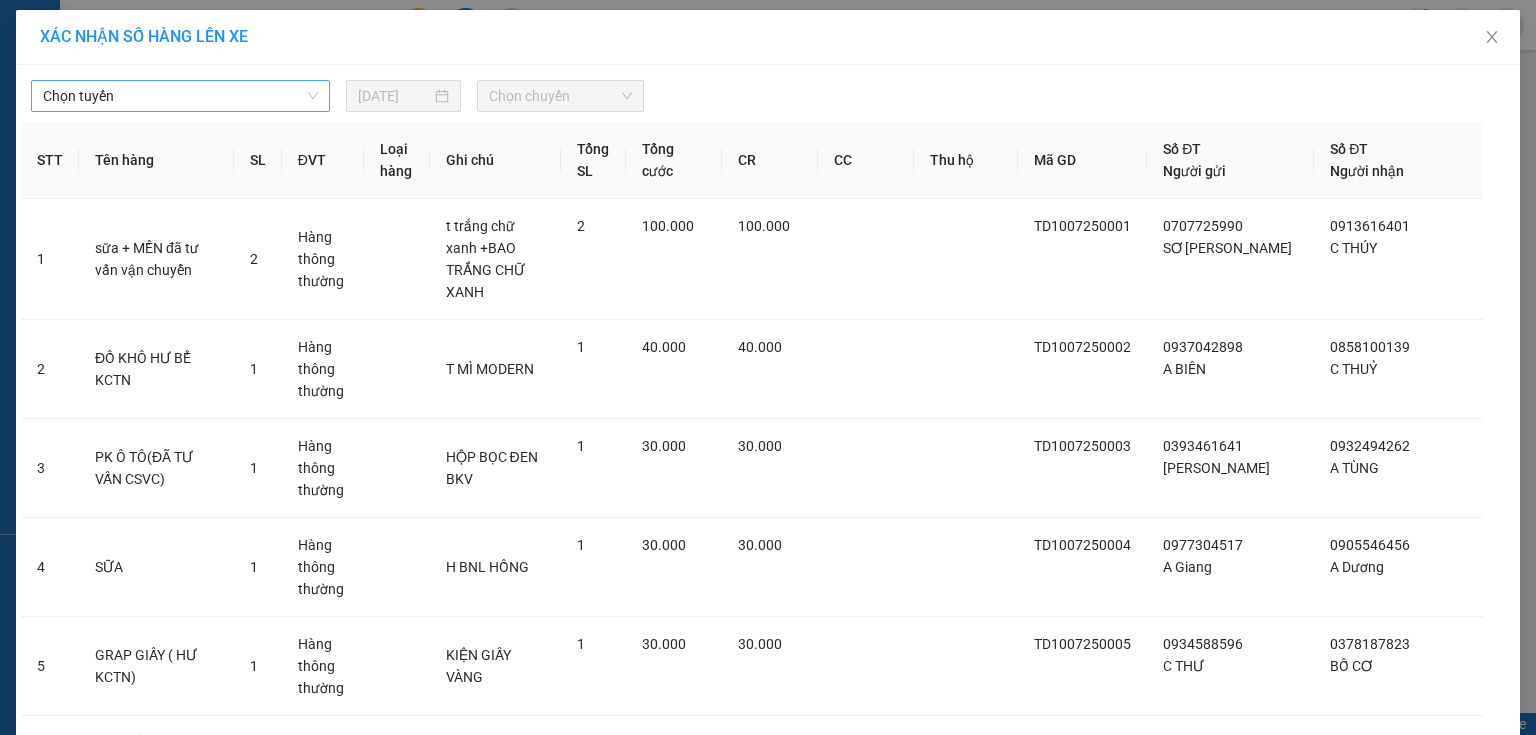 click on "Chọn tuyến" at bounding box center [180, 96] 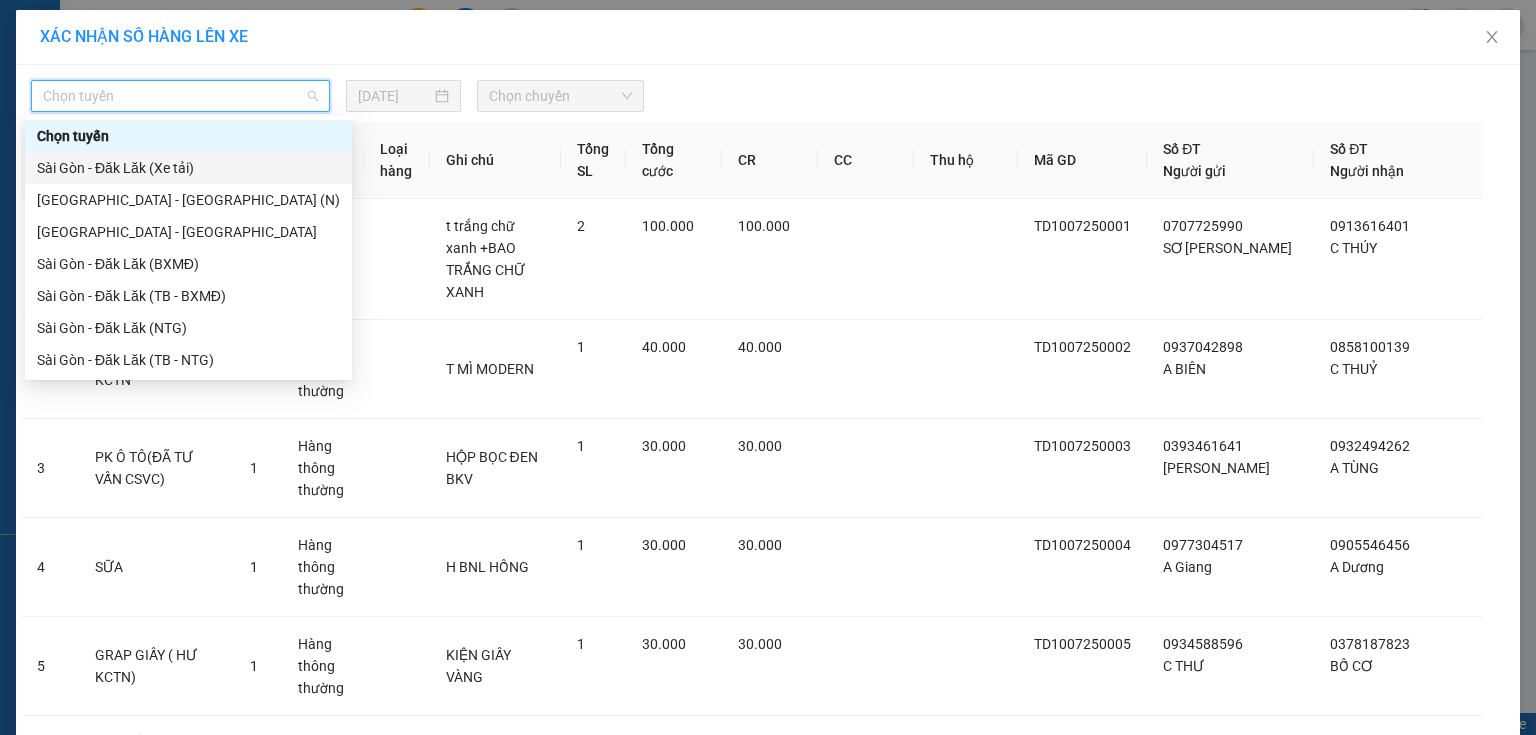 click on "Sài Gòn - Đăk Lăk (Xe tải)" at bounding box center [188, 168] 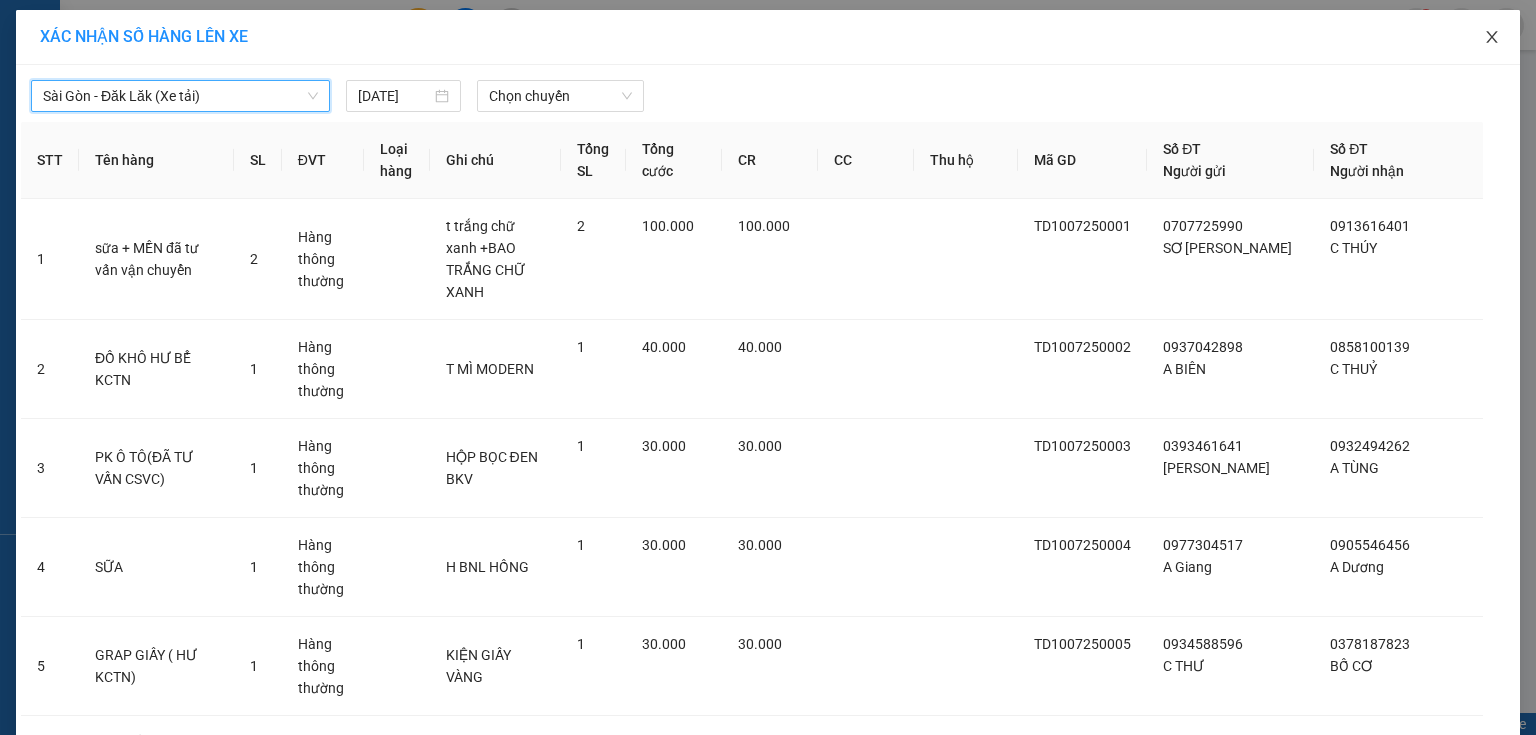 click at bounding box center (1492, 38) 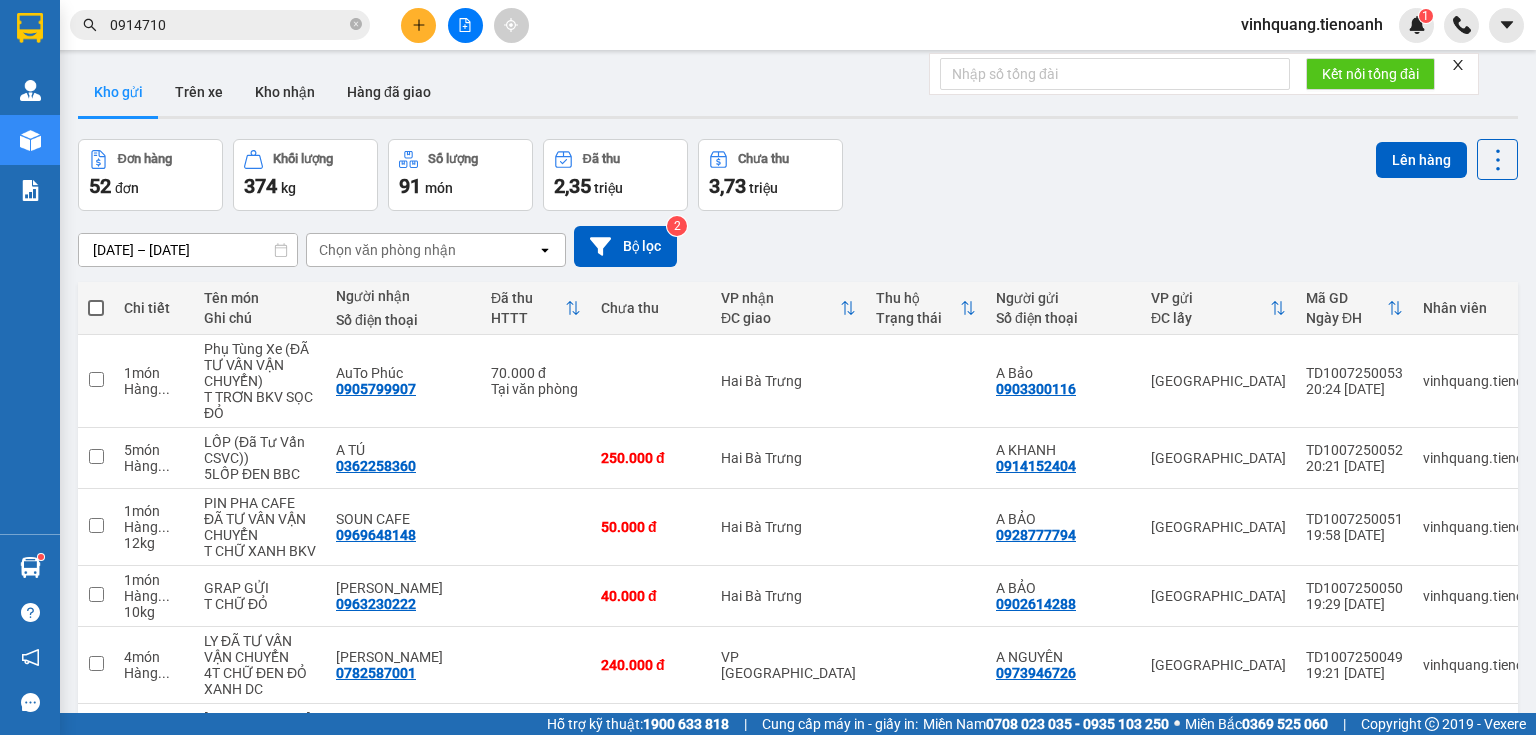 click at bounding box center (96, 308) 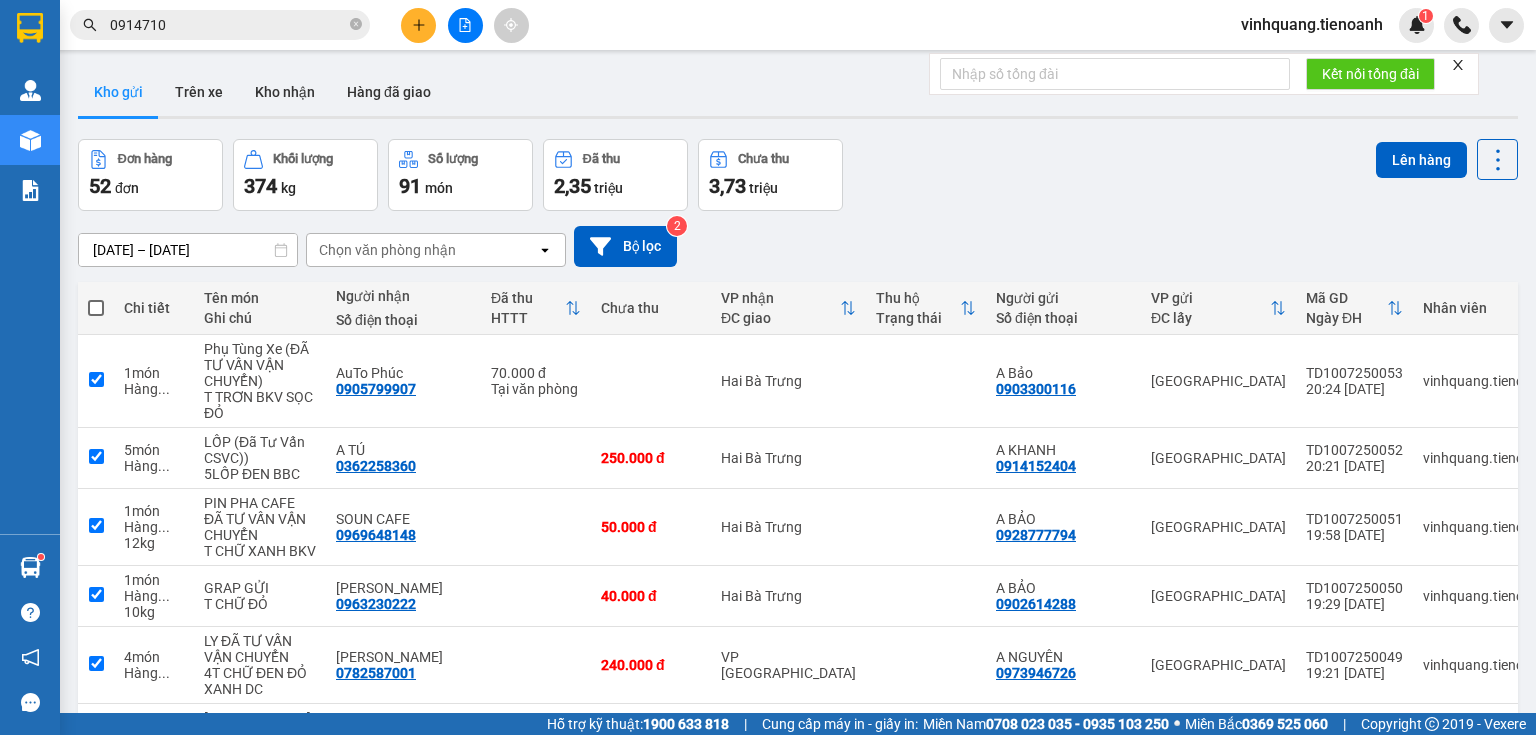 checkbox on "true" 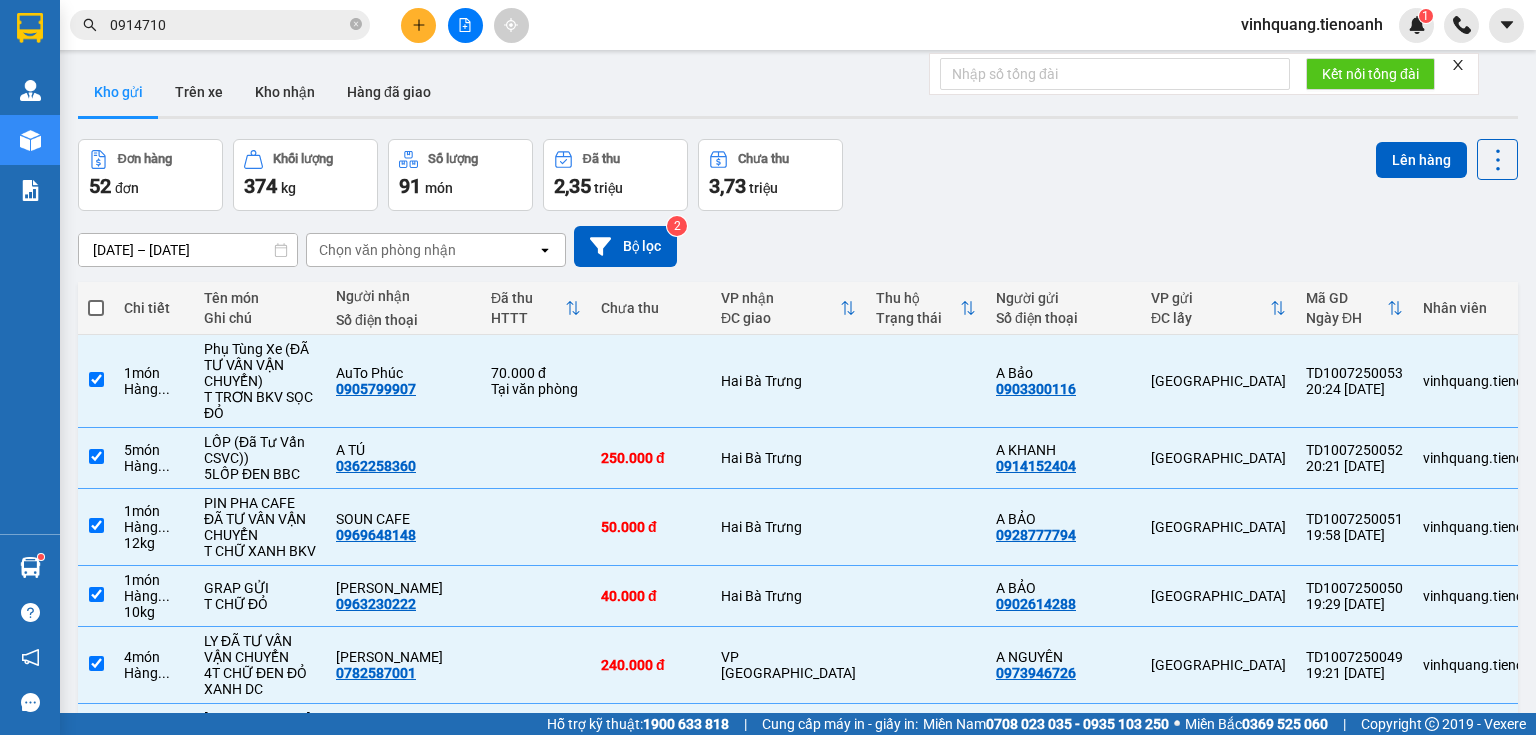 click at bounding box center (96, 308) 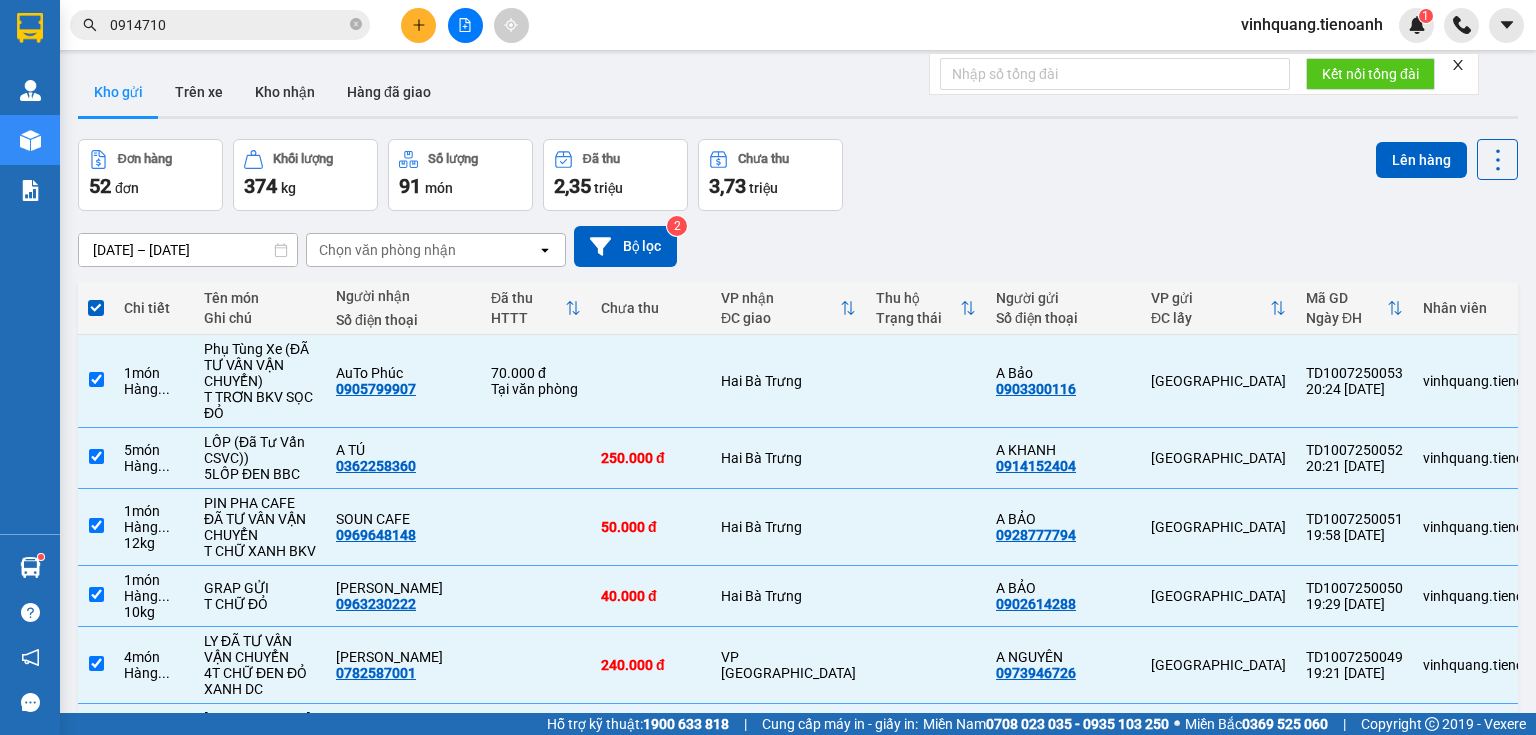 click at bounding box center [96, 308] 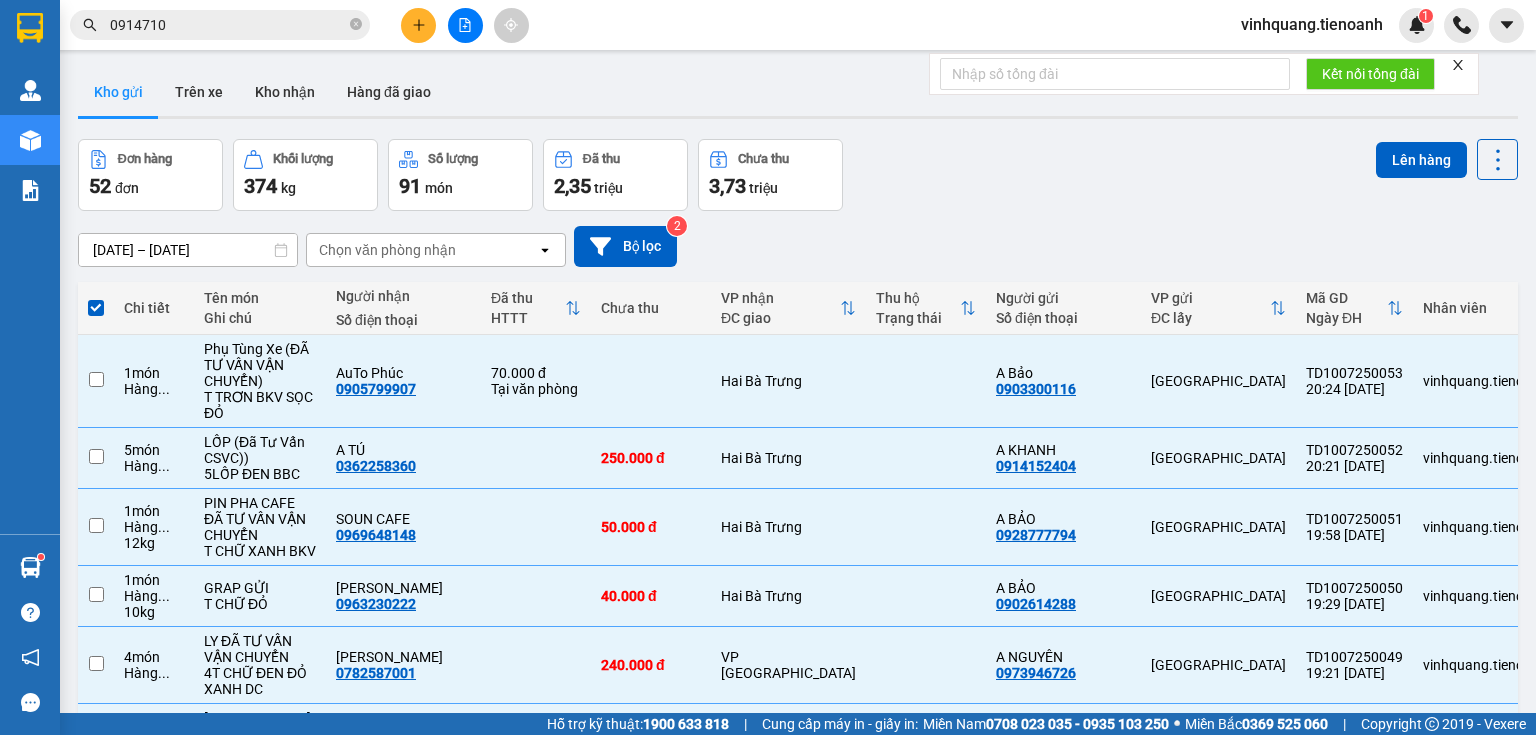checkbox on "false" 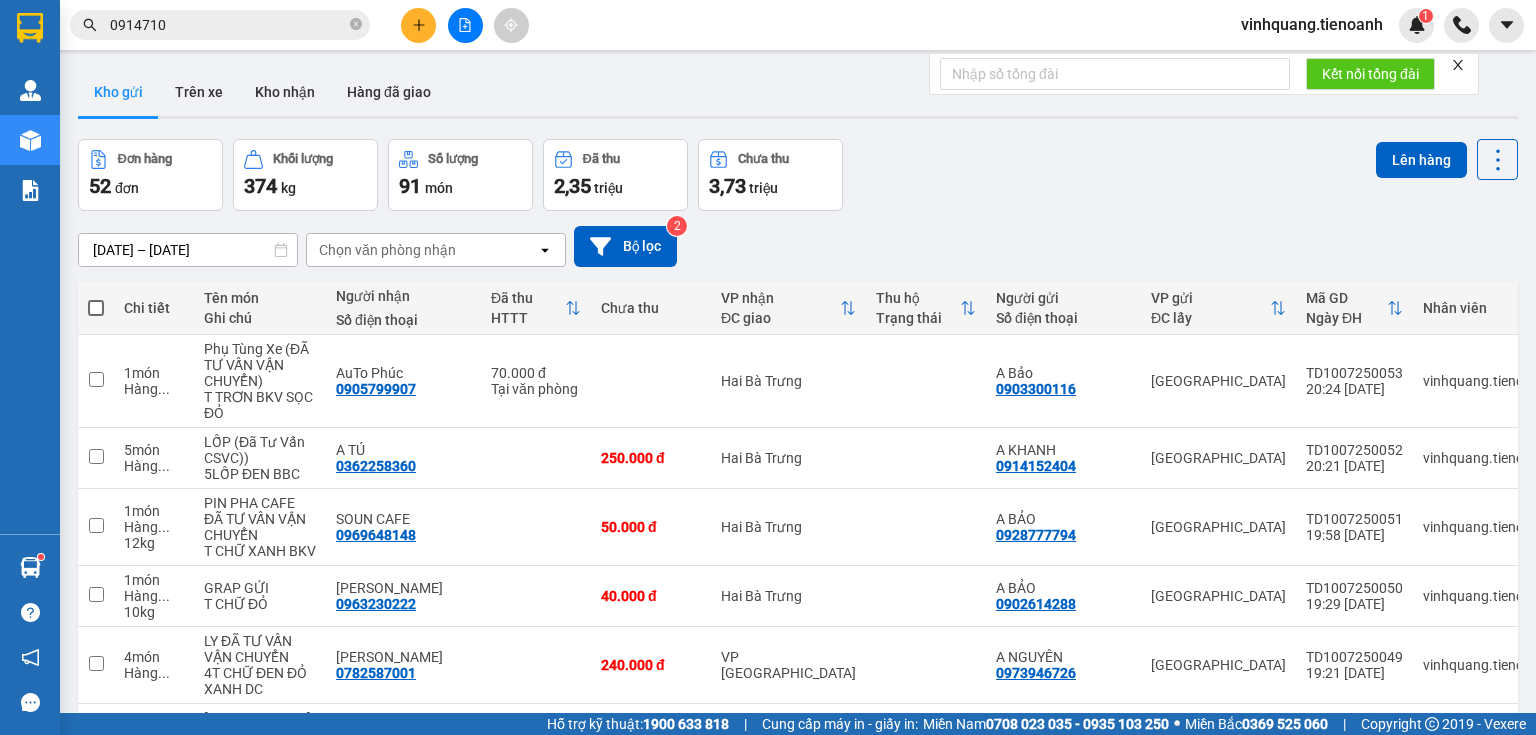 click at bounding box center [96, 308] 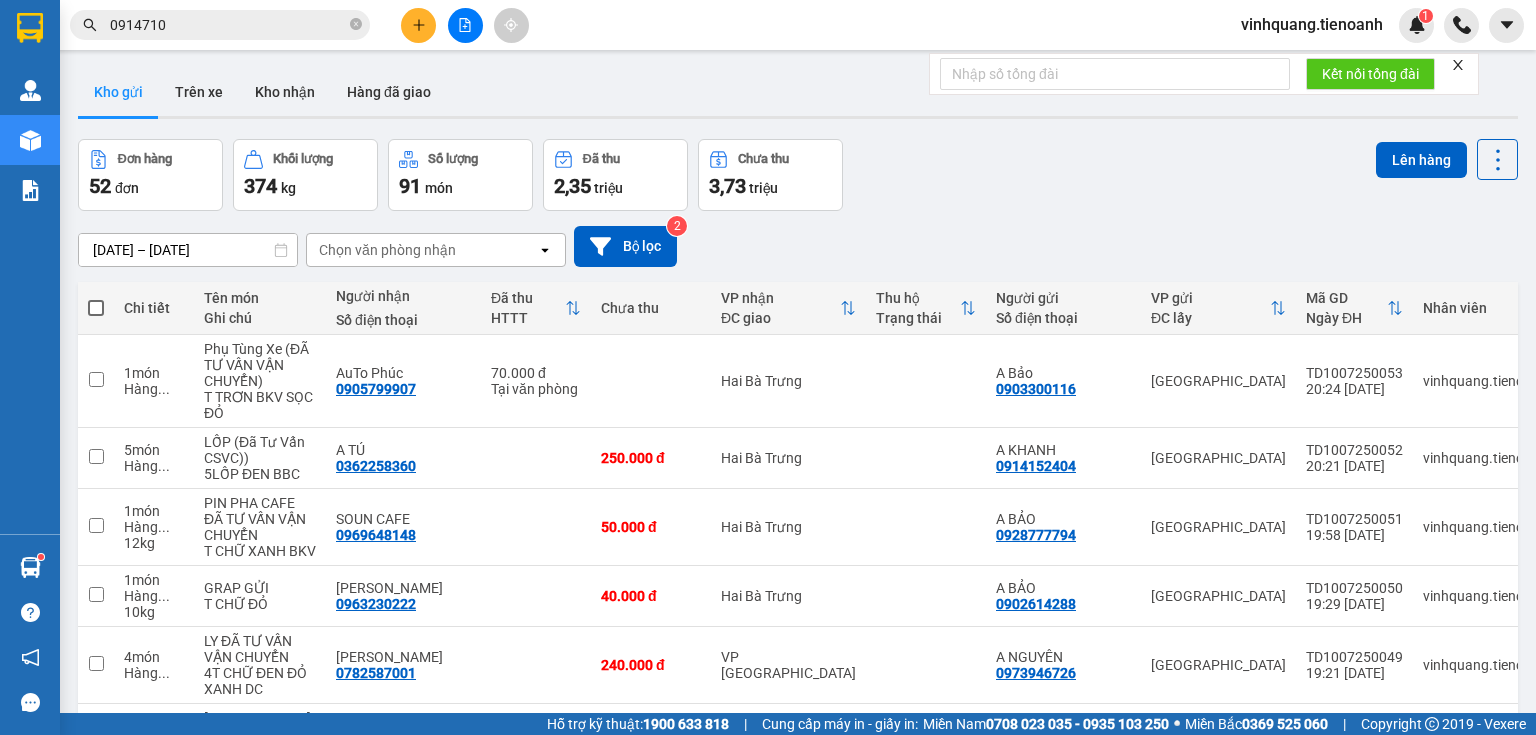 click at bounding box center (96, 298) 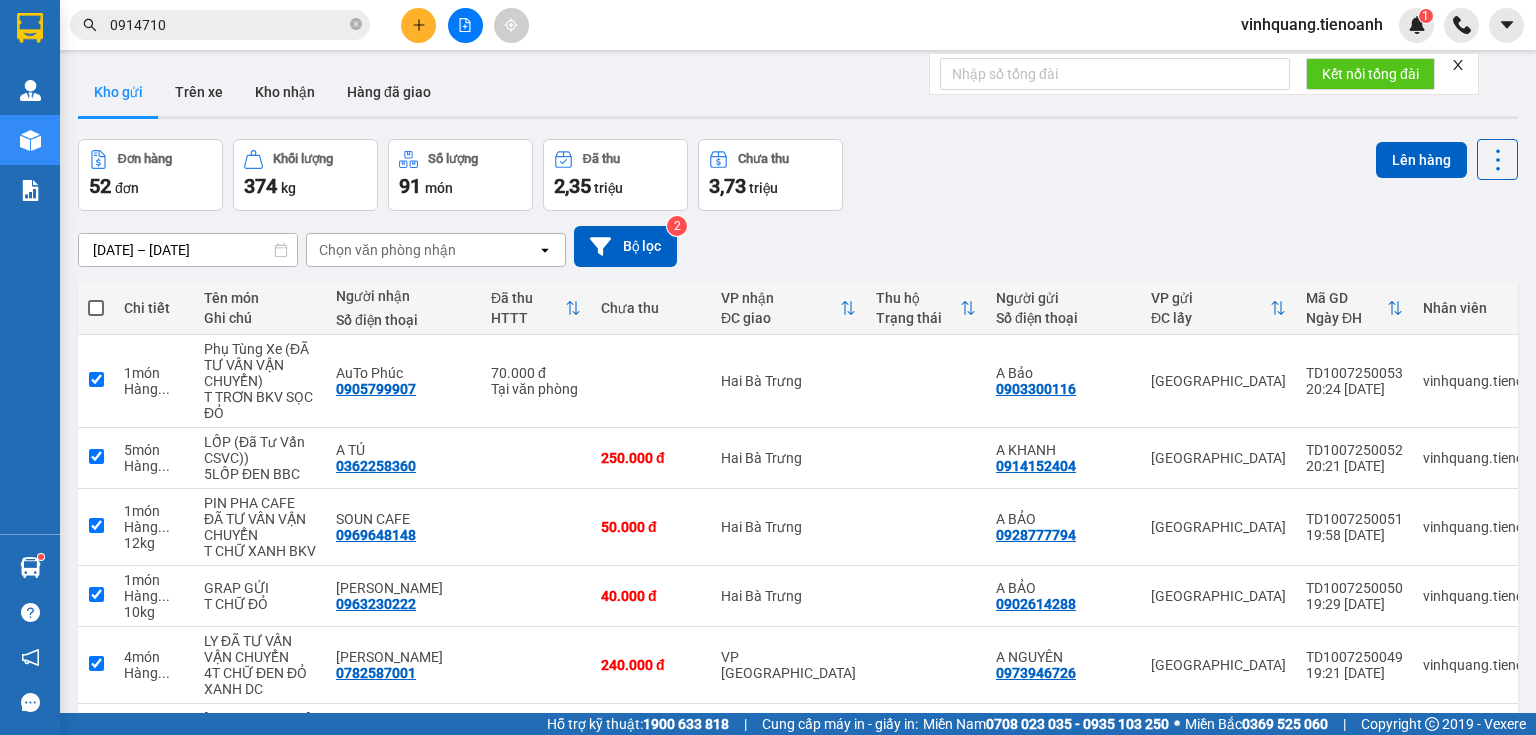 checkbox on "true" 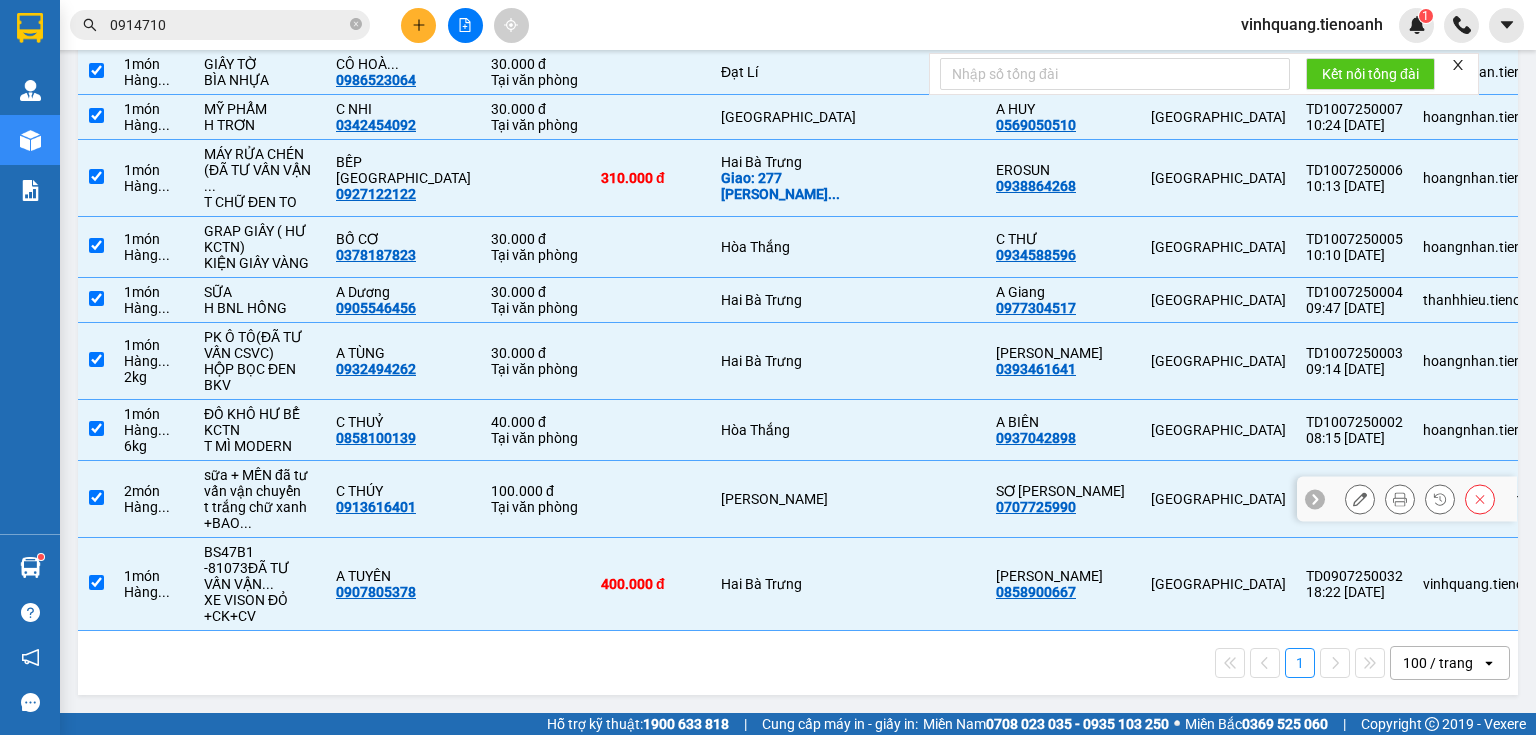 scroll, scrollTop: 3736, scrollLeft: 0, axis: vertical 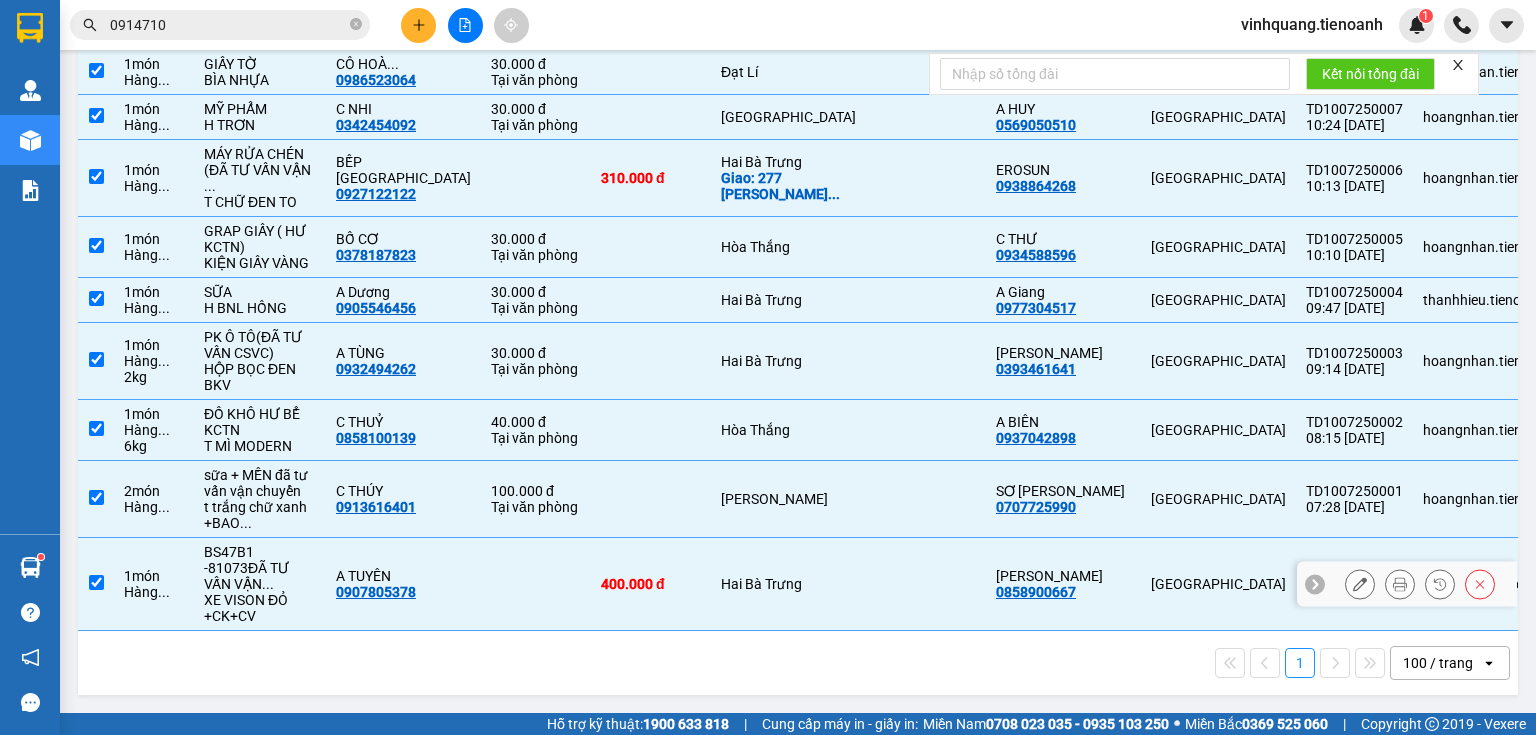 click at bounding box center (536, 584) 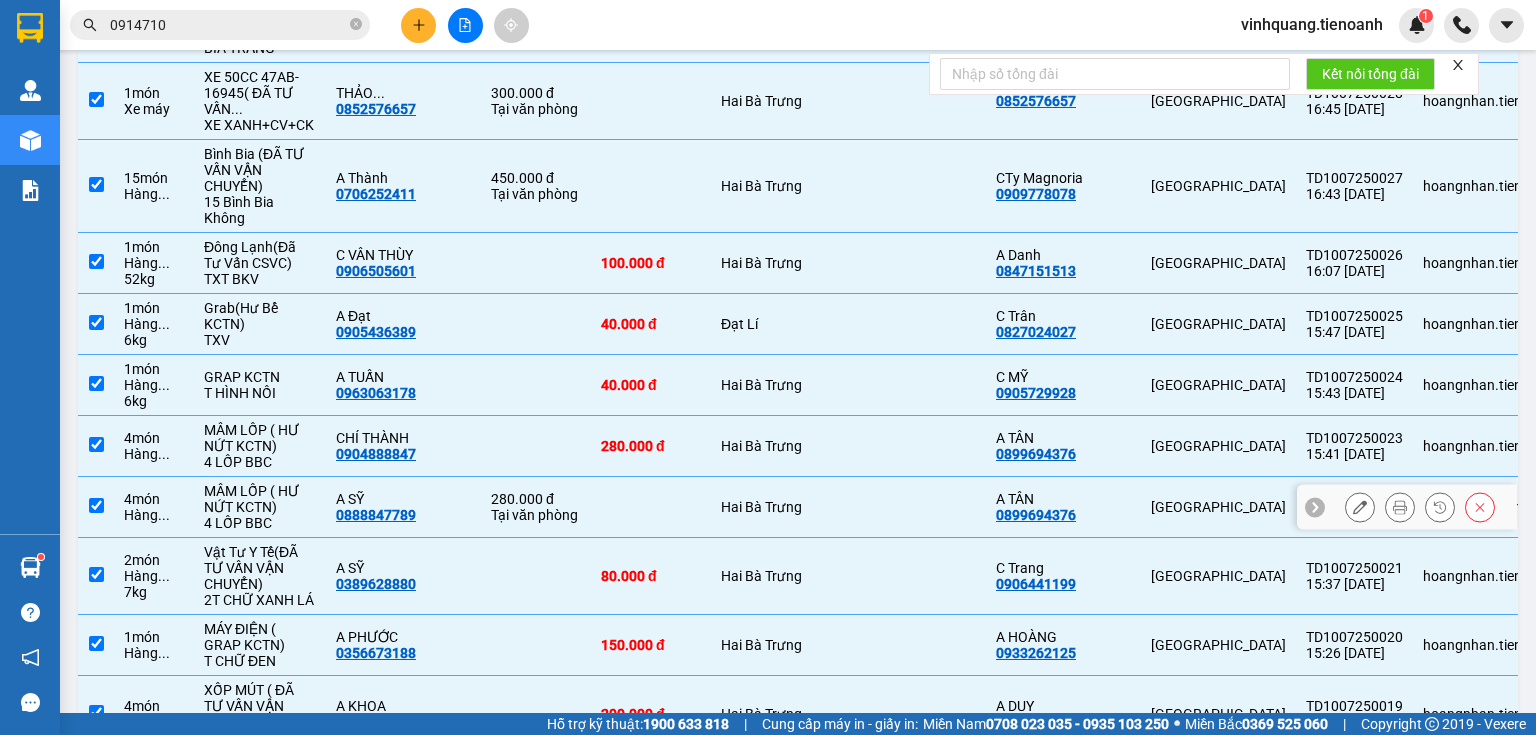 scroll, scrollTop: 2056, scrollLeft: 0, axis: vertical 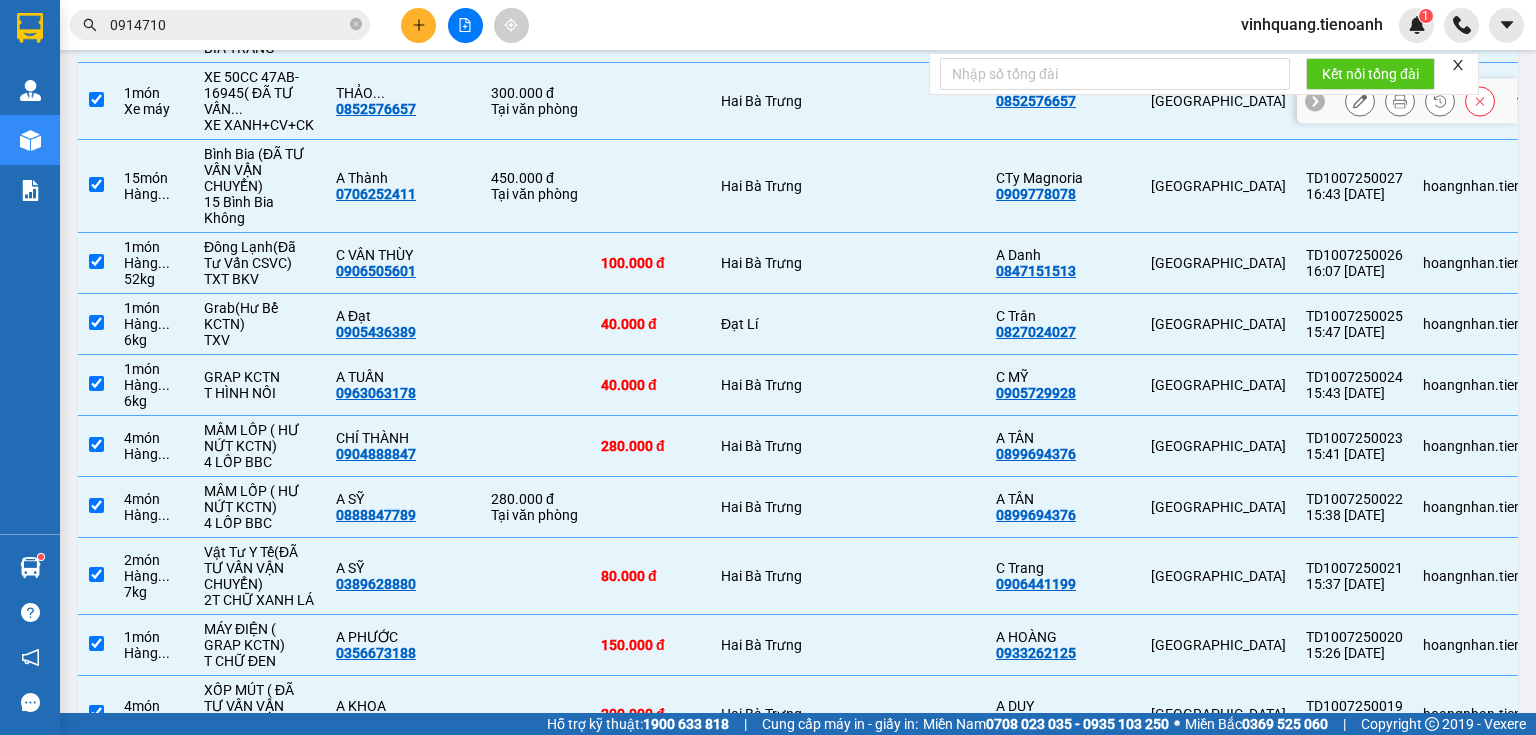 click on "..." at bounding box center (379, 93) 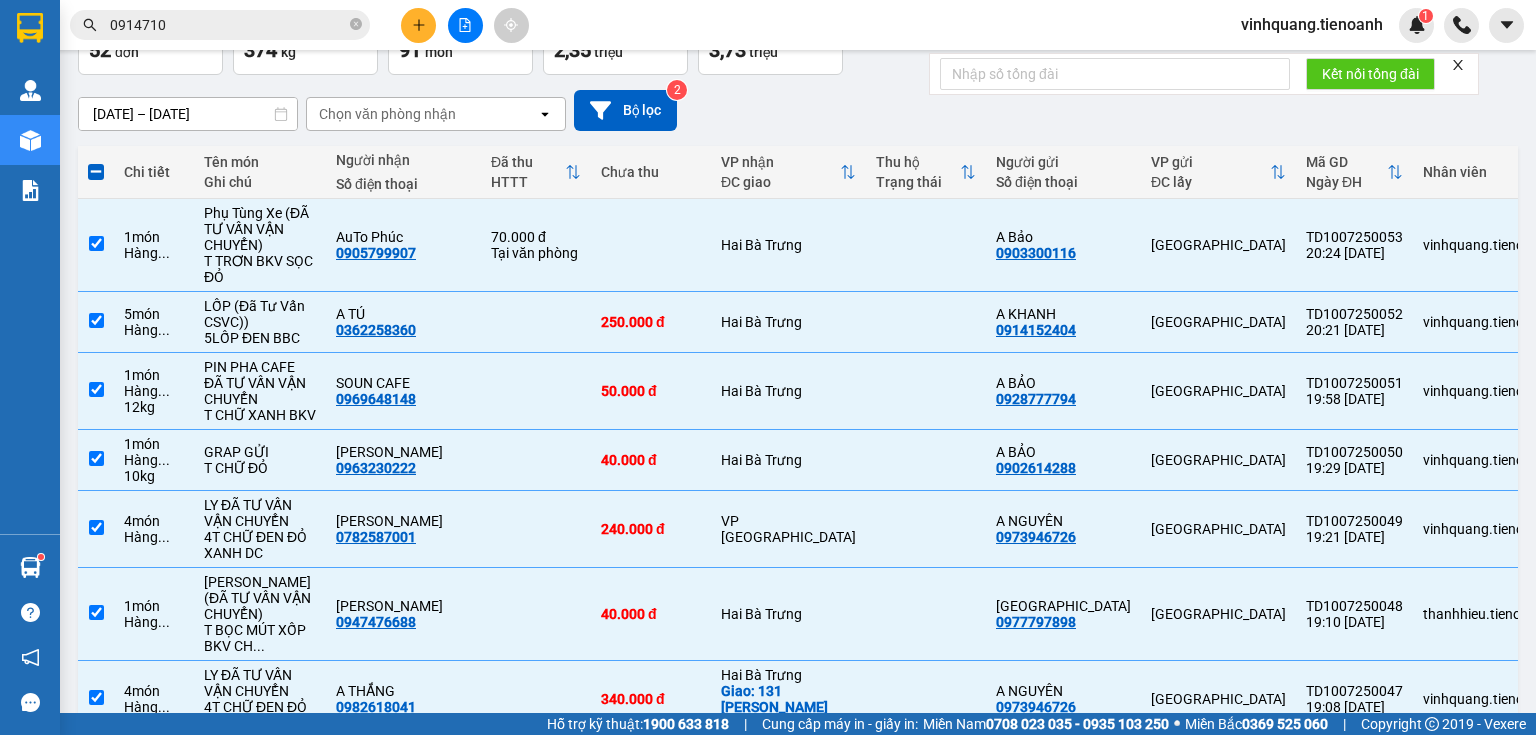 scroll, scrollTop: 0, scrollLeft: 0, axis: both 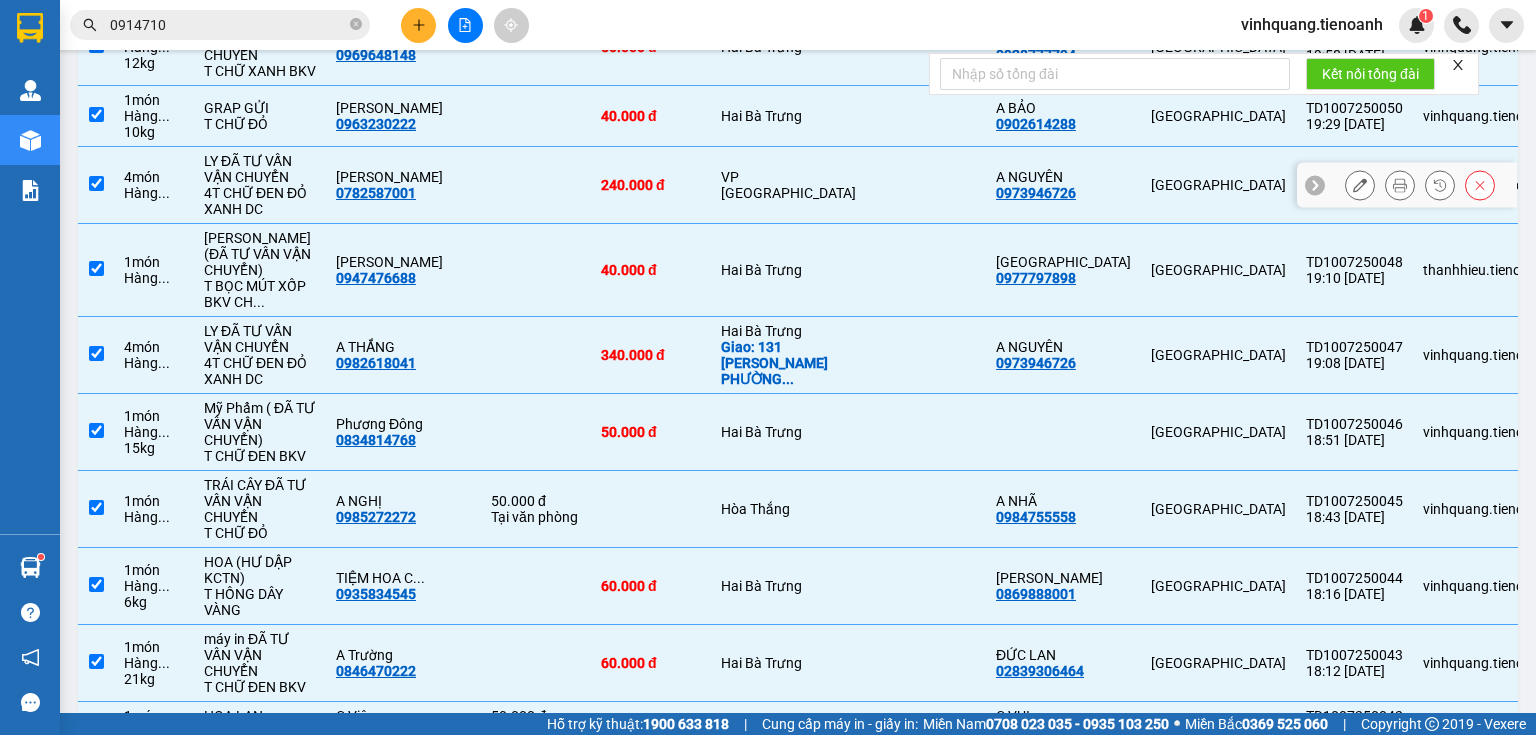 click on "VP [GEOGRAPHIC_DATA]" at bounding box center (788, 185) 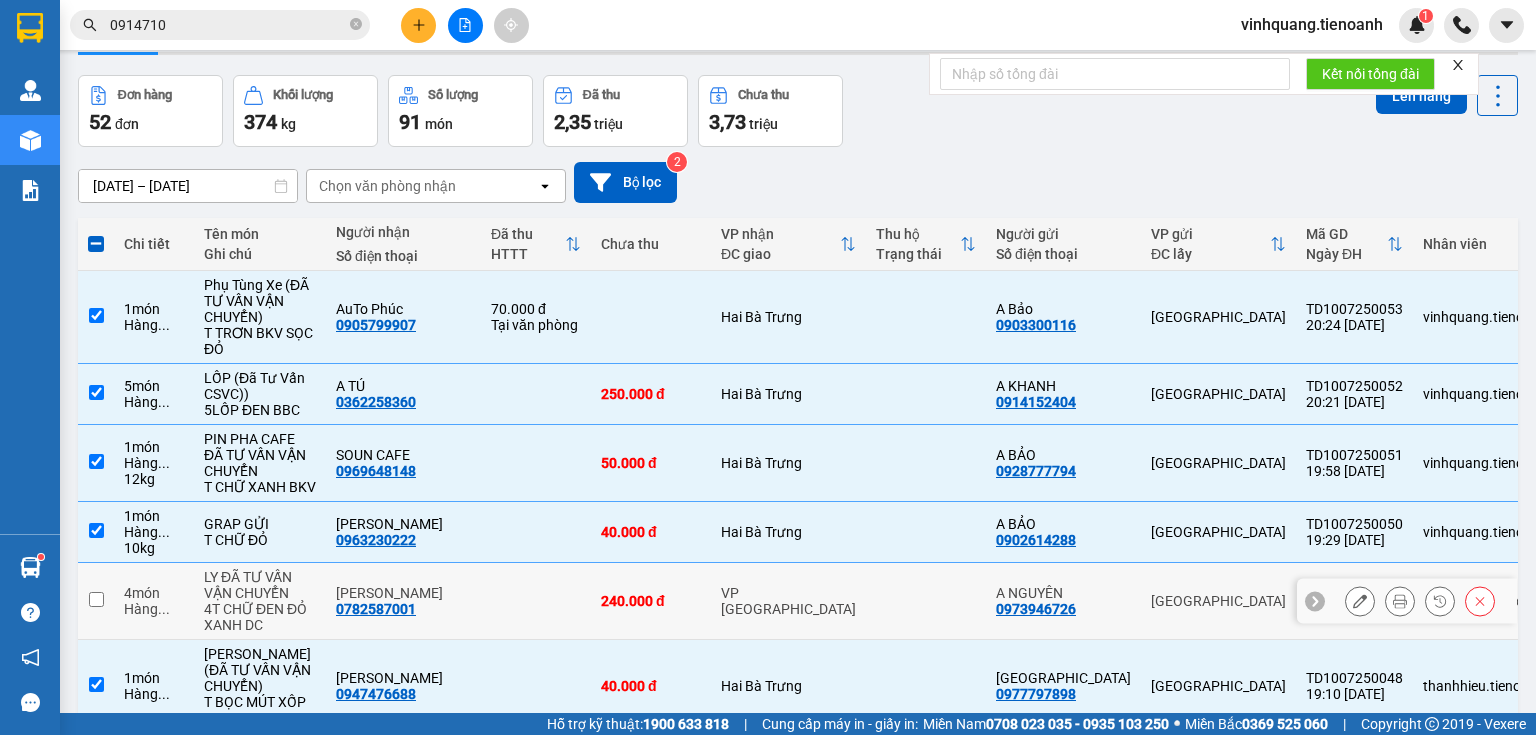 scroll, scrollTop: 0, scrollLeft: 0, axis: both 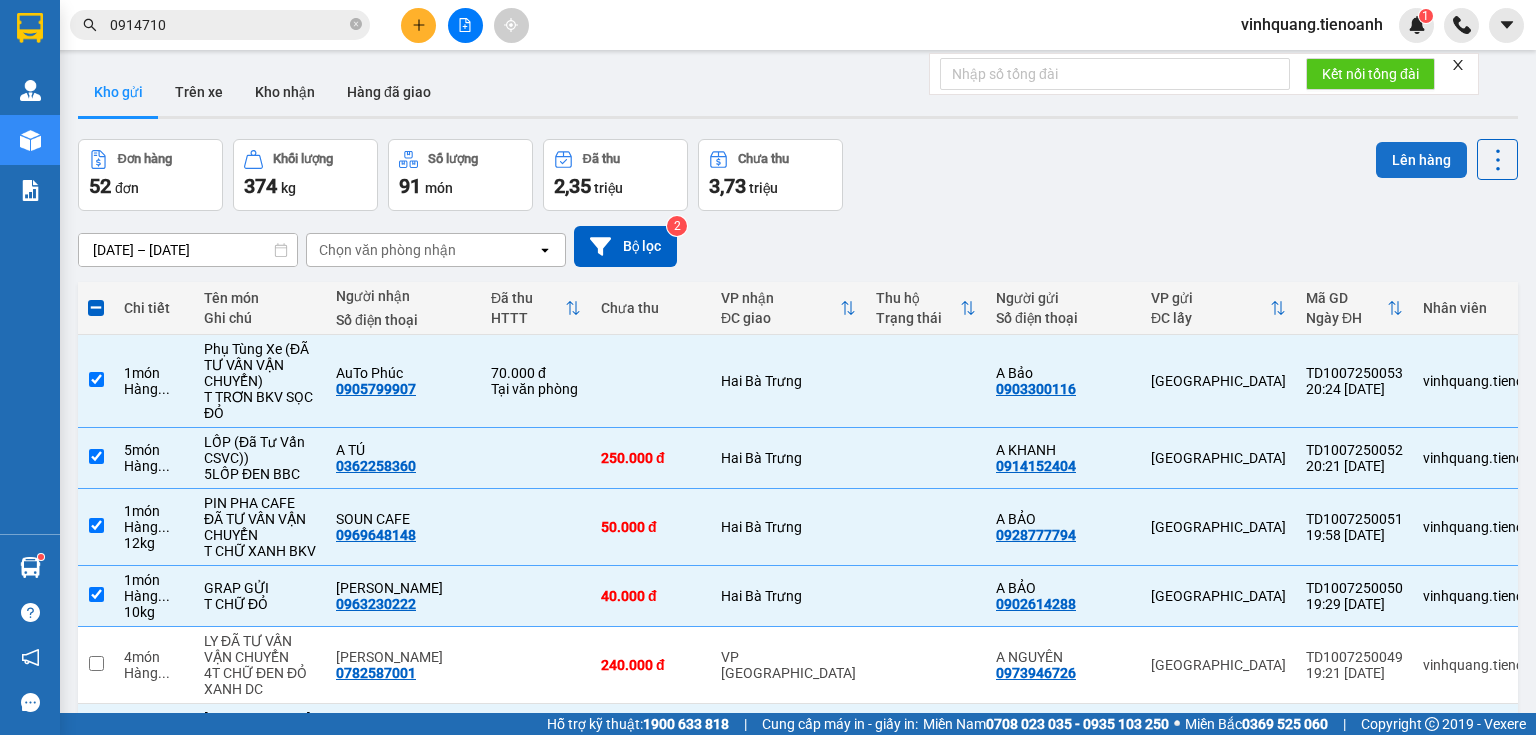 click on "Lên hàng" at bounding box center [1421, 160] 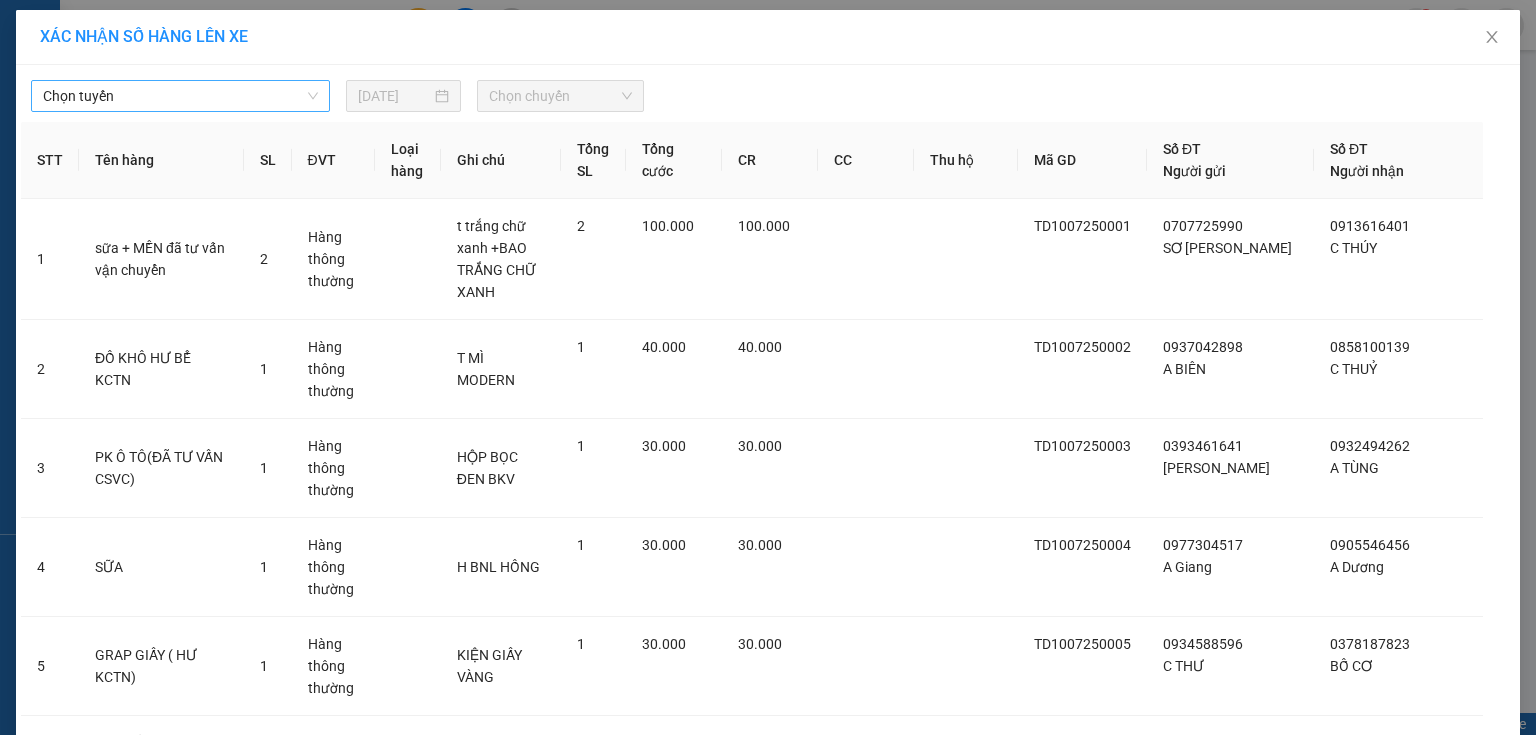 click on "Chọn tuyến" at bounding box center [180, 96] 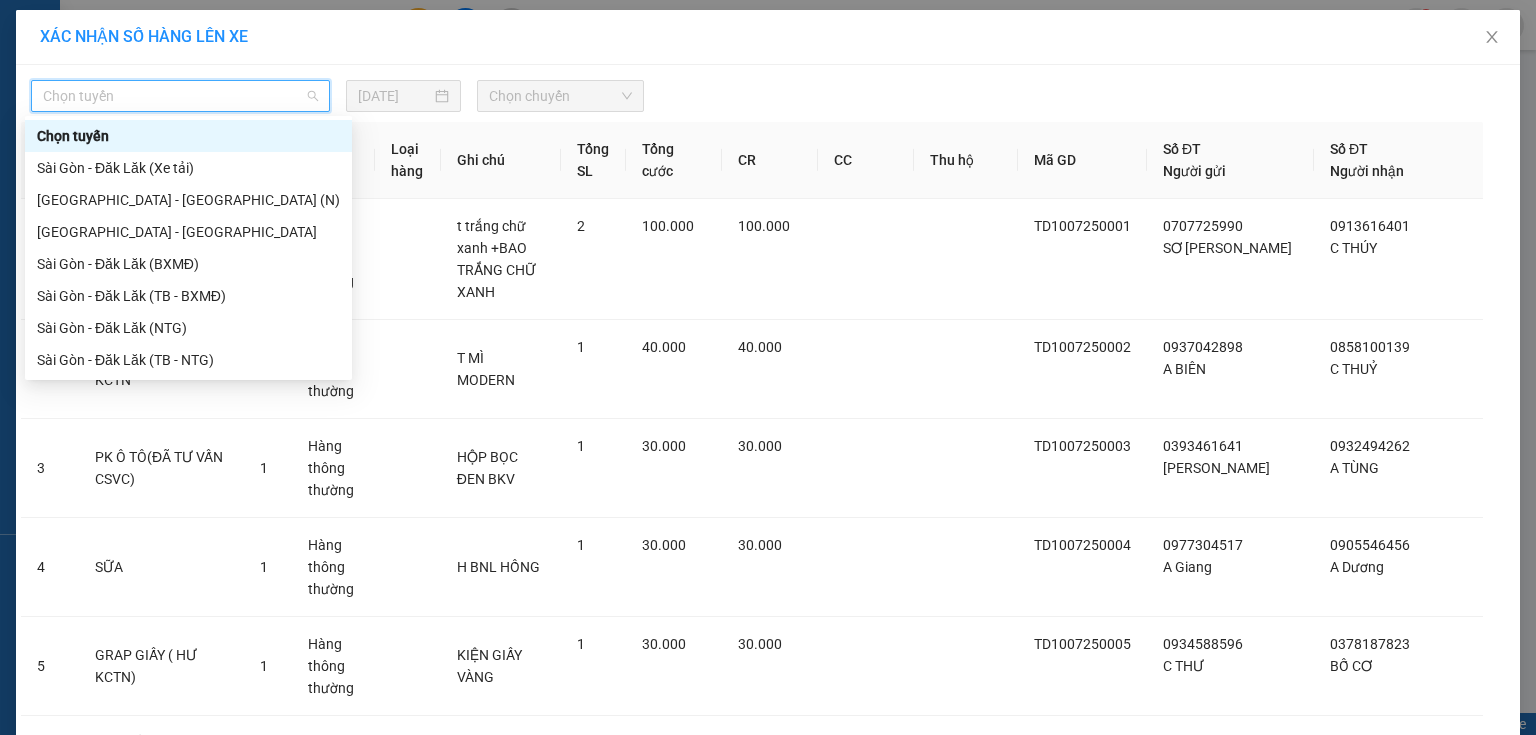 click on "Chọn tuyến" at bounding box center [188, 136] 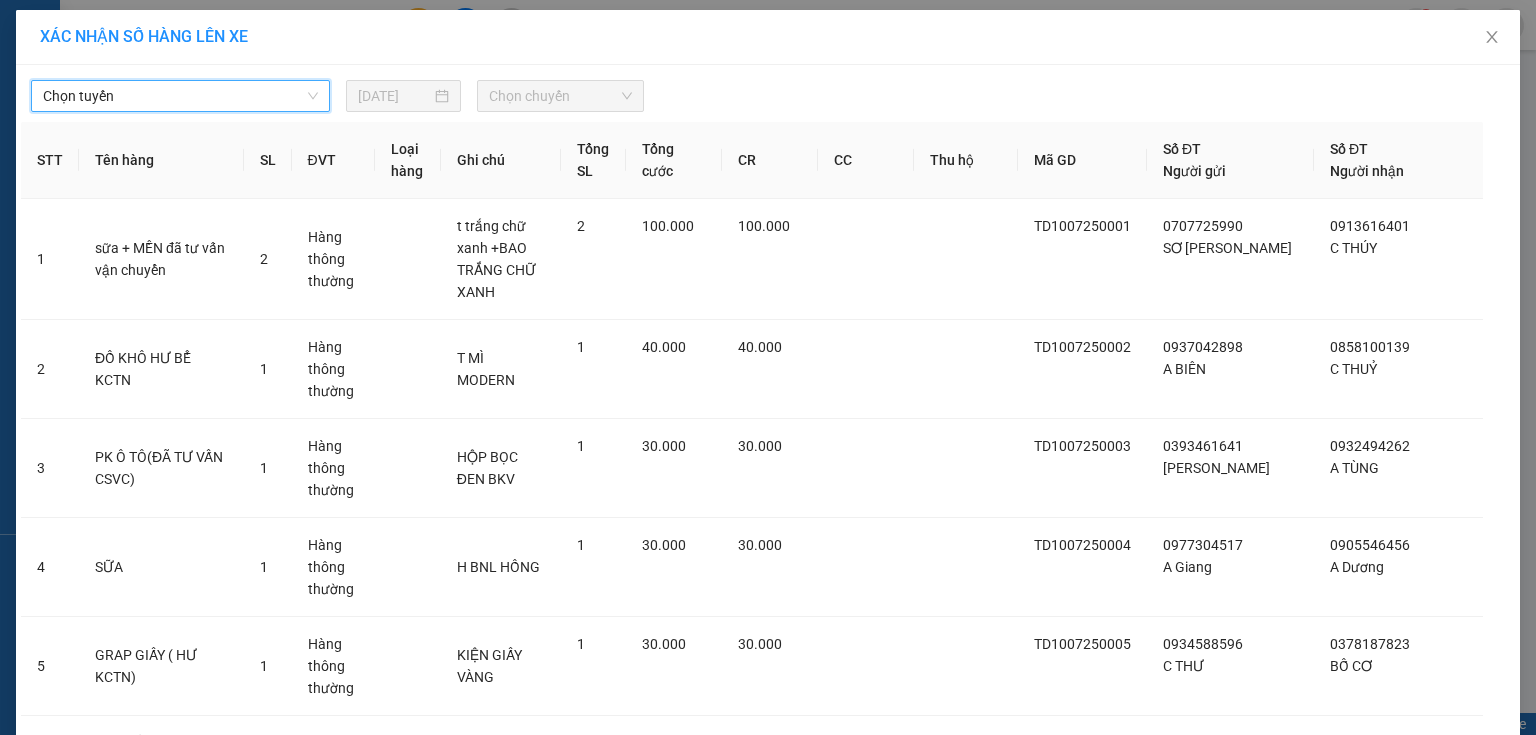 click on "Chọn tuyến" at bounding box center (180, 96) 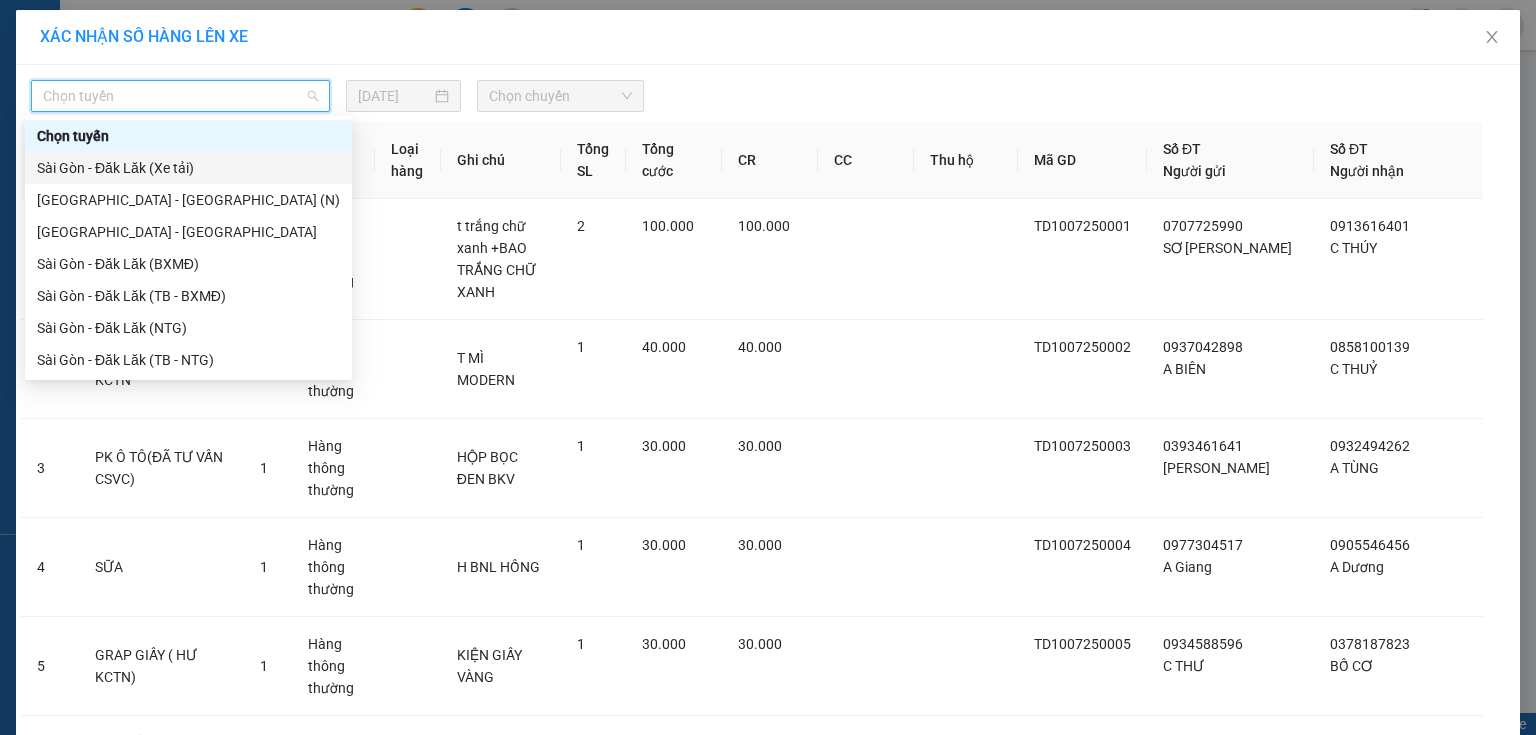 click on "Sài Gòn - Đăk Lăk (Xe tải)" at bounding box center [188, 168] 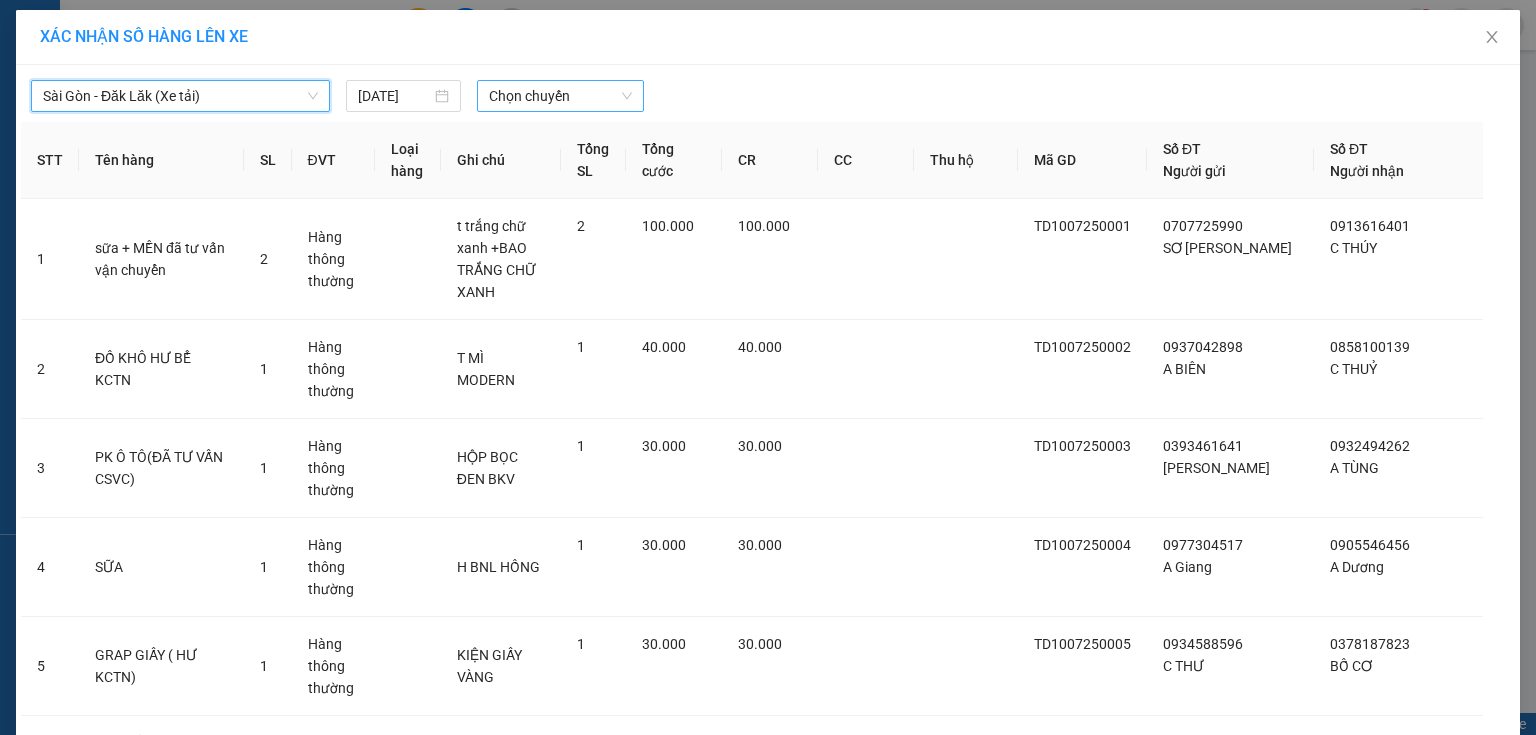 drag, startPoint x: 668, startPoint y: 75, endPoint x: 592, endPoint y: 88, distance: 77.10383 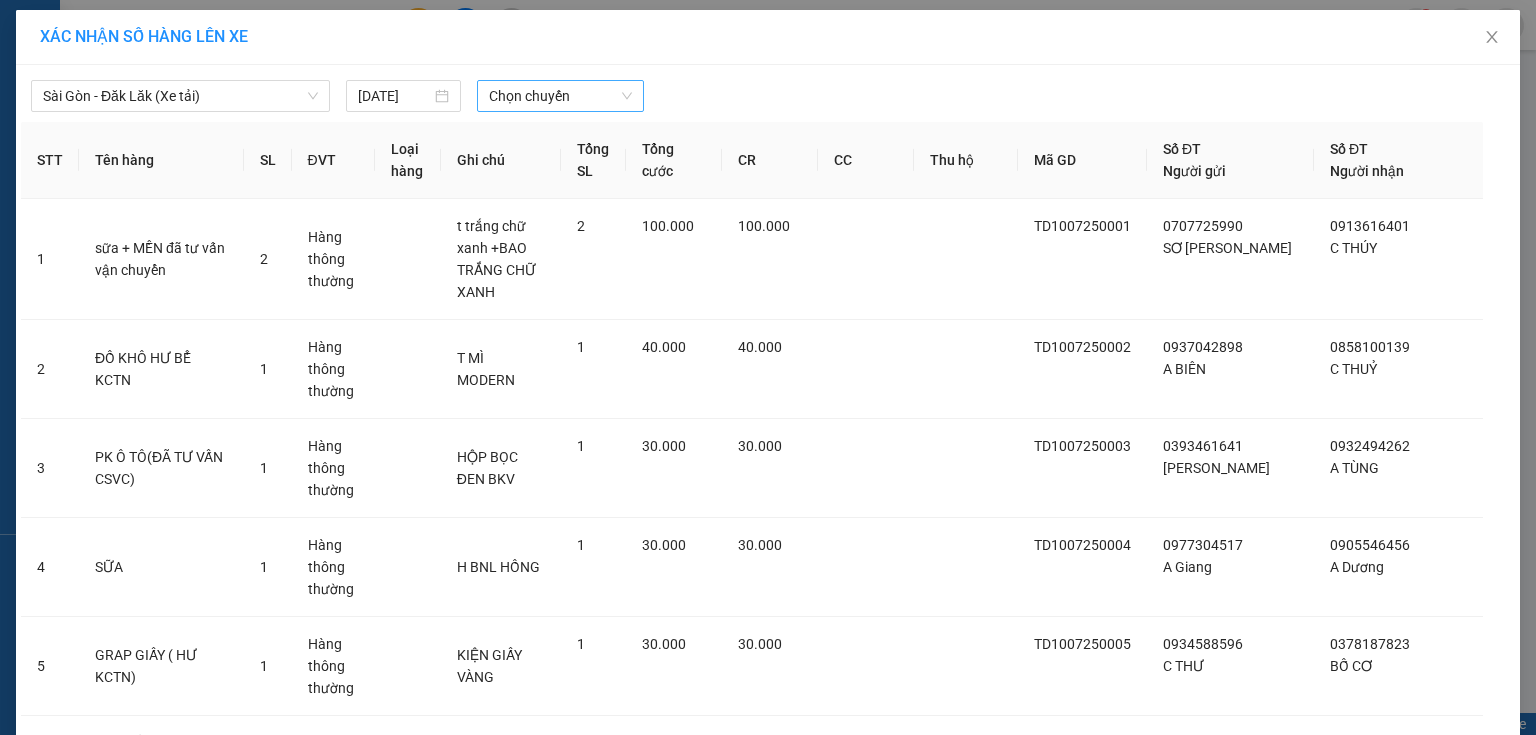 click on "Chọn chuyến" at bounding box center [561, 96] 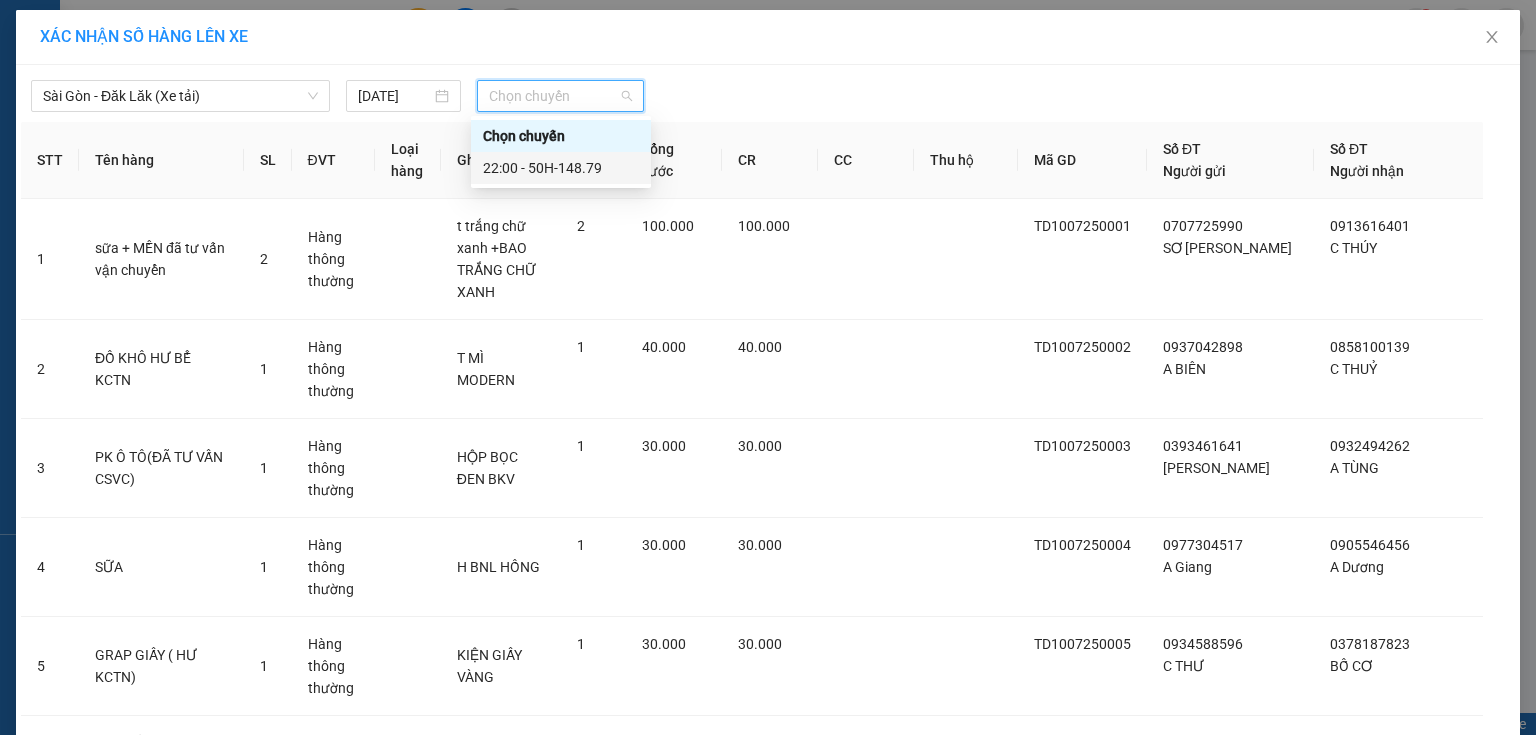 drag, startPoint x: 568, startPoint y: 155, endPoint x: 579, endPoint y: 172, distance: 20.248457 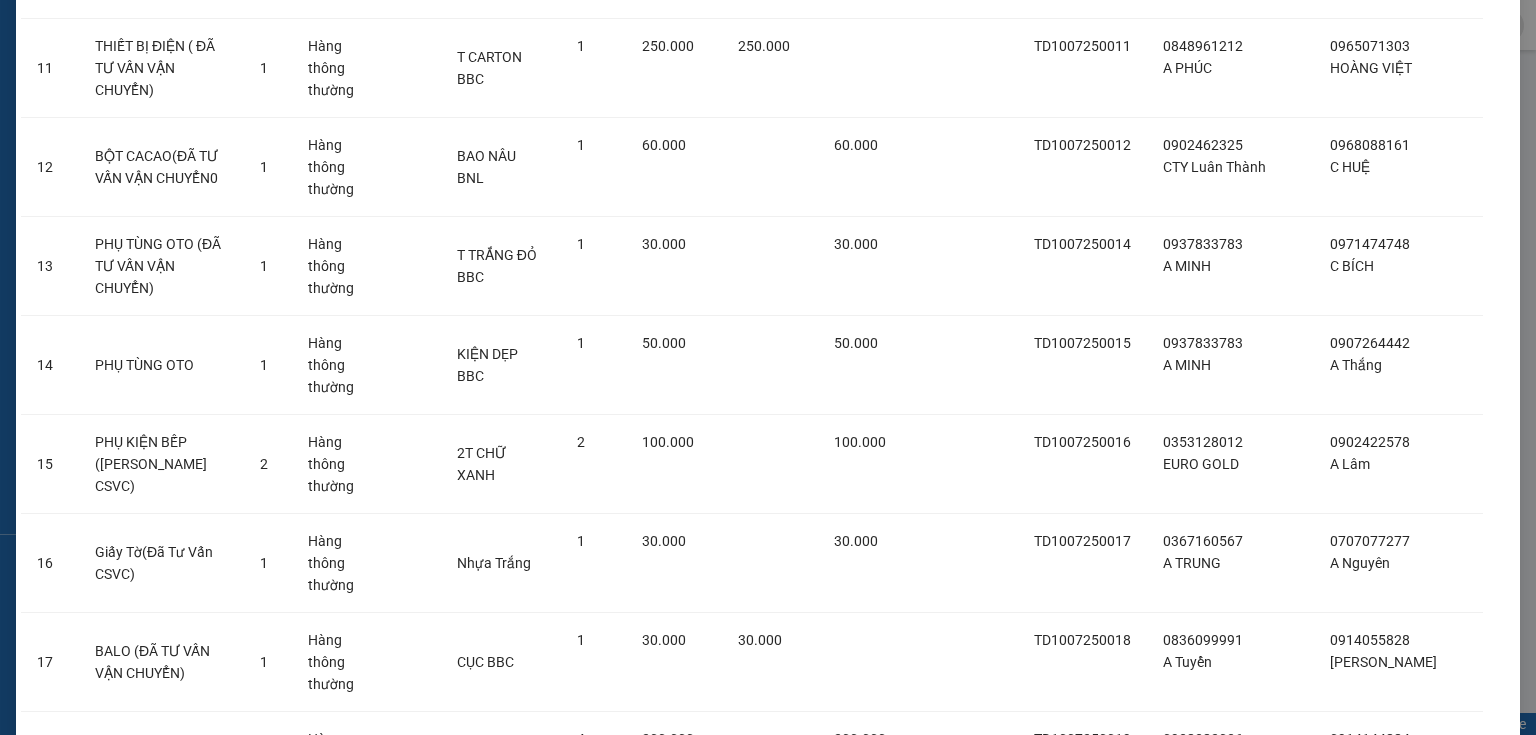scroll, scrollTop: 4500, scrollLeft: 0, axis: vertical 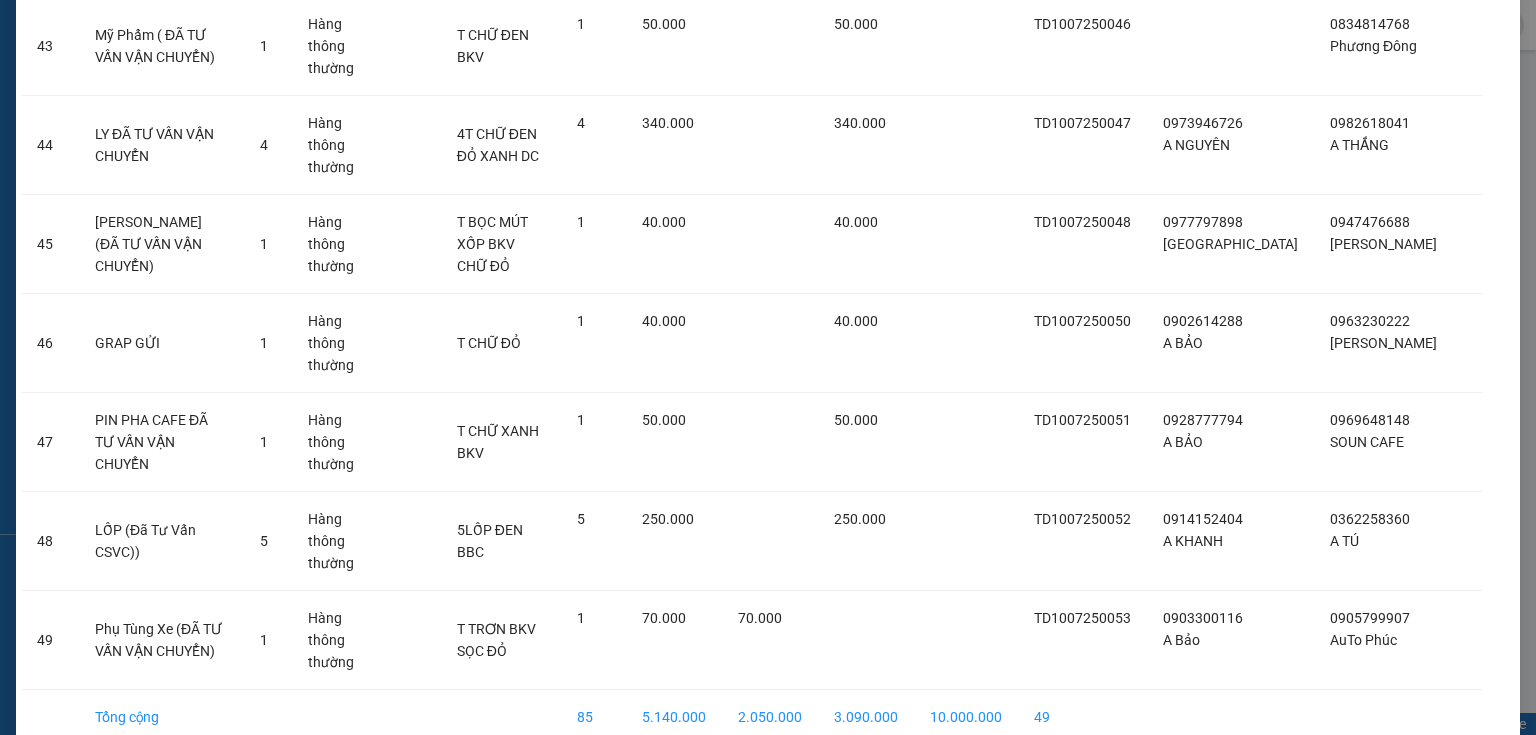 click on "Lên hàng" at bounding box center (841, 781) 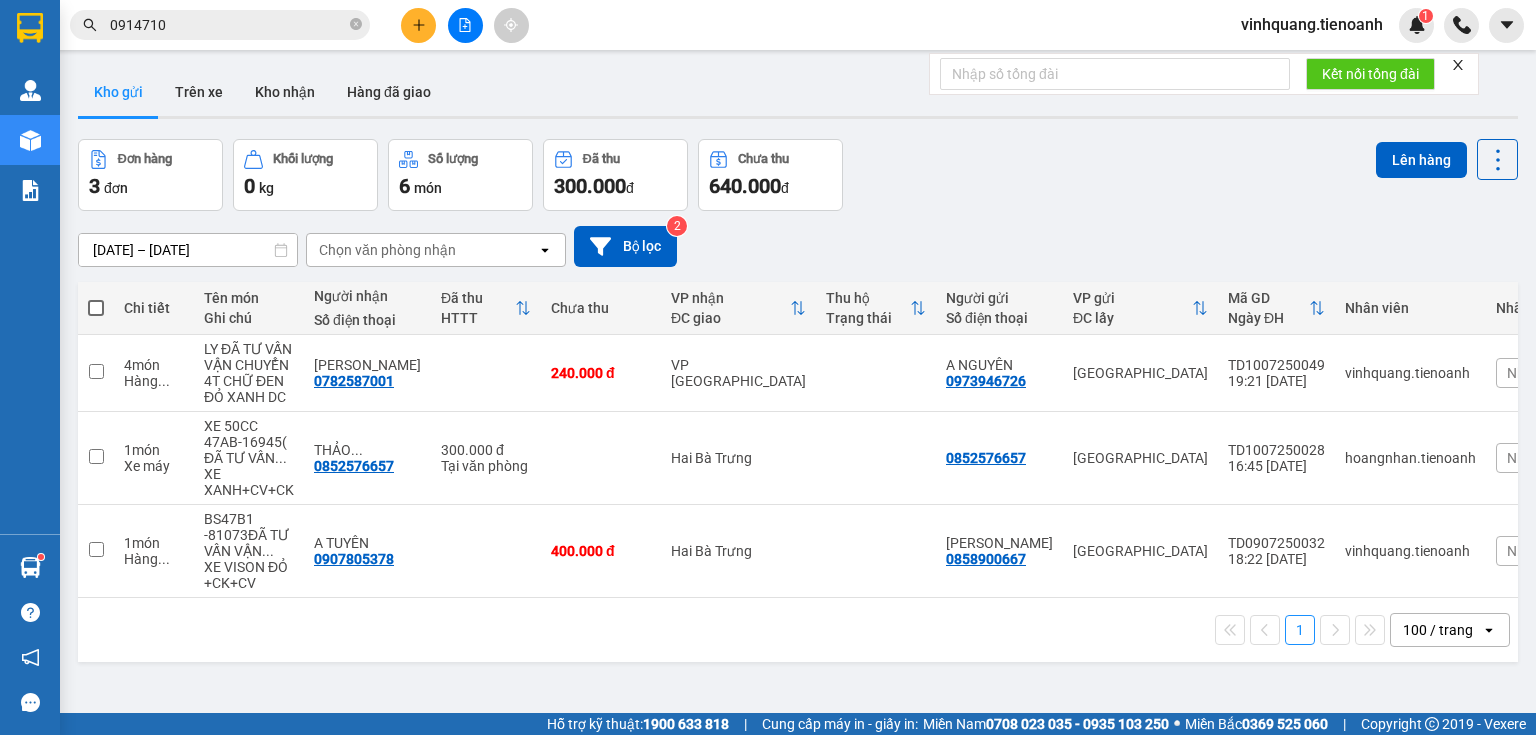 click at bounding box center [418, 25] 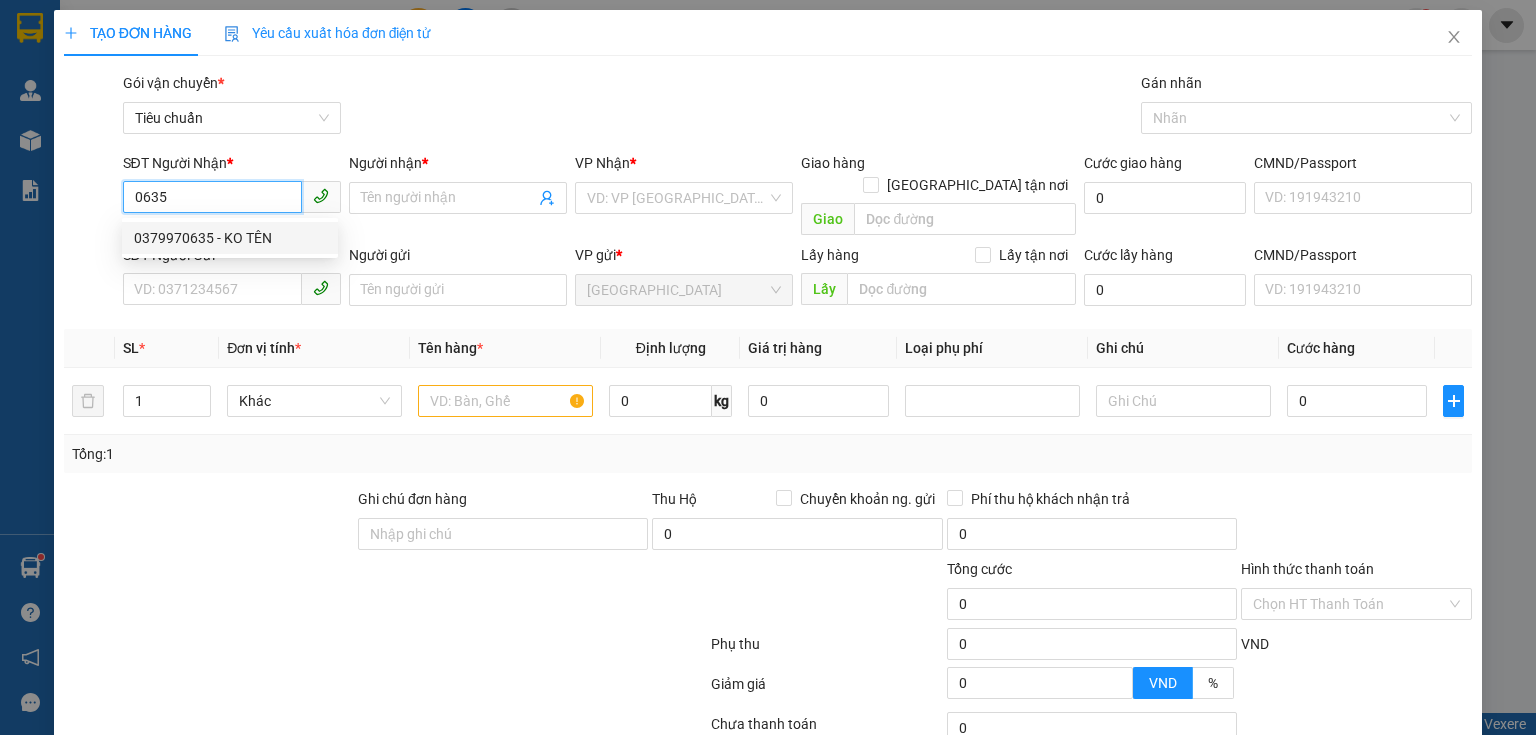 click on "0379970635 - KO TÊN" at bounding box center [230, 238] 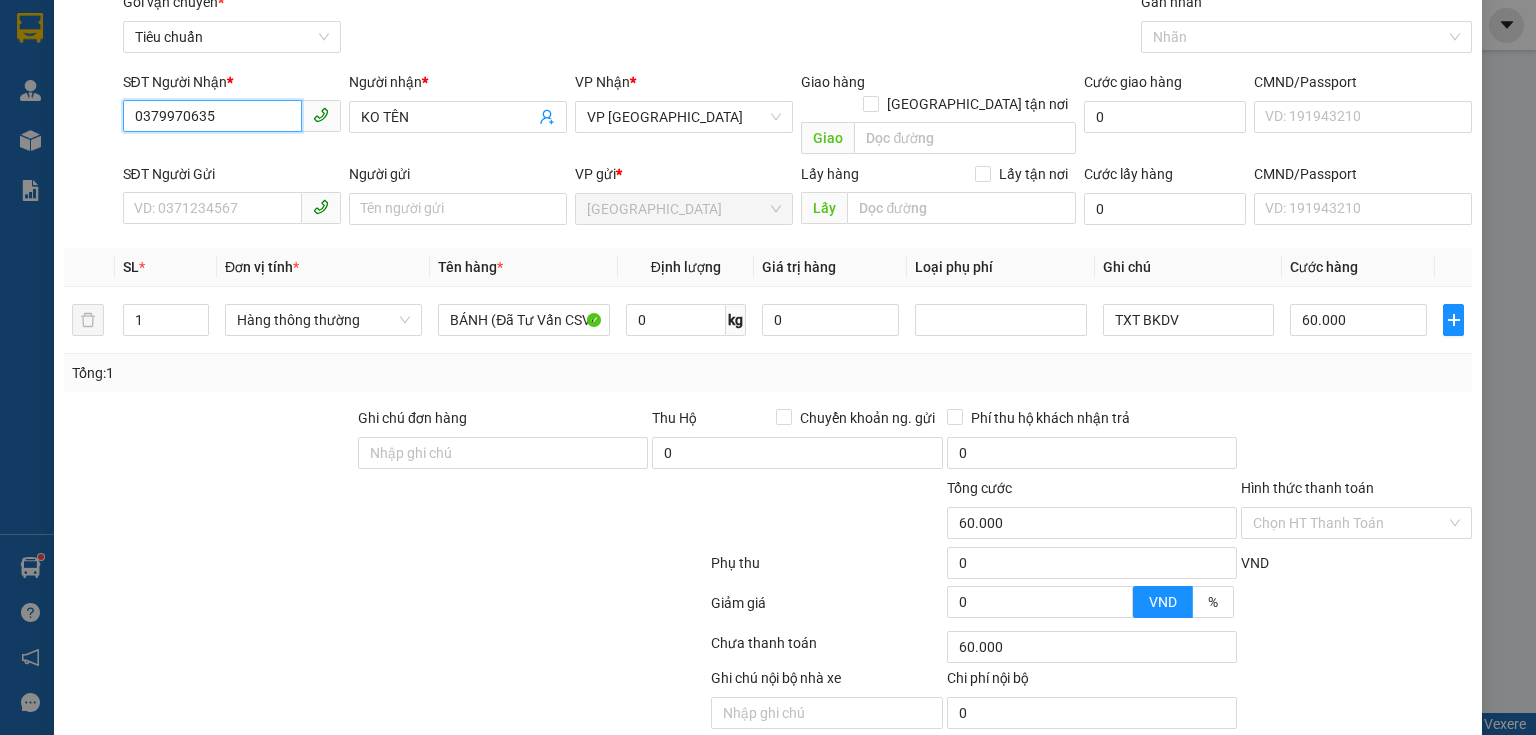 scroll, scrollTop: 136, scrollLeft: 0, axis: vertical 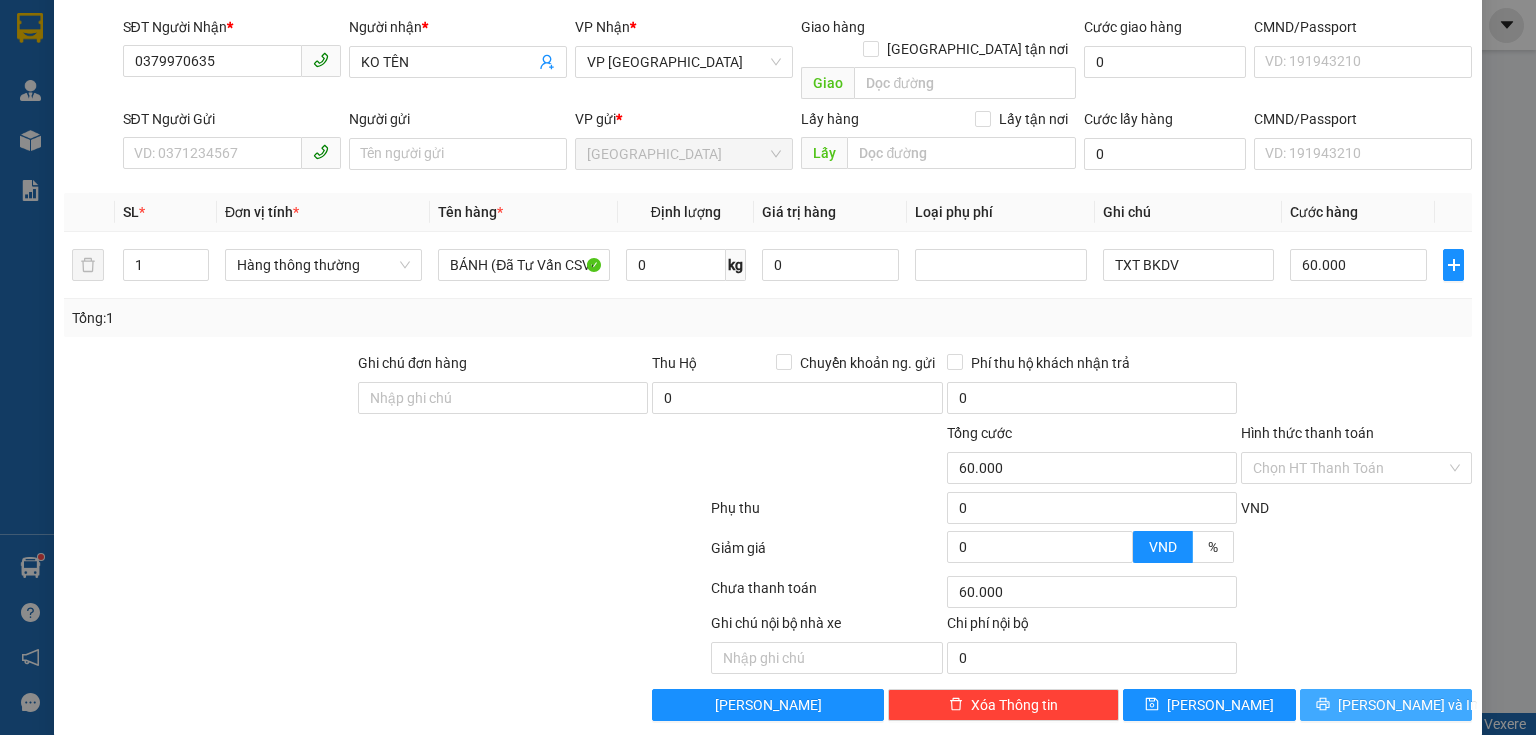 click on "[PERSON_NAME] và In" at bounding box center [1386, 705] 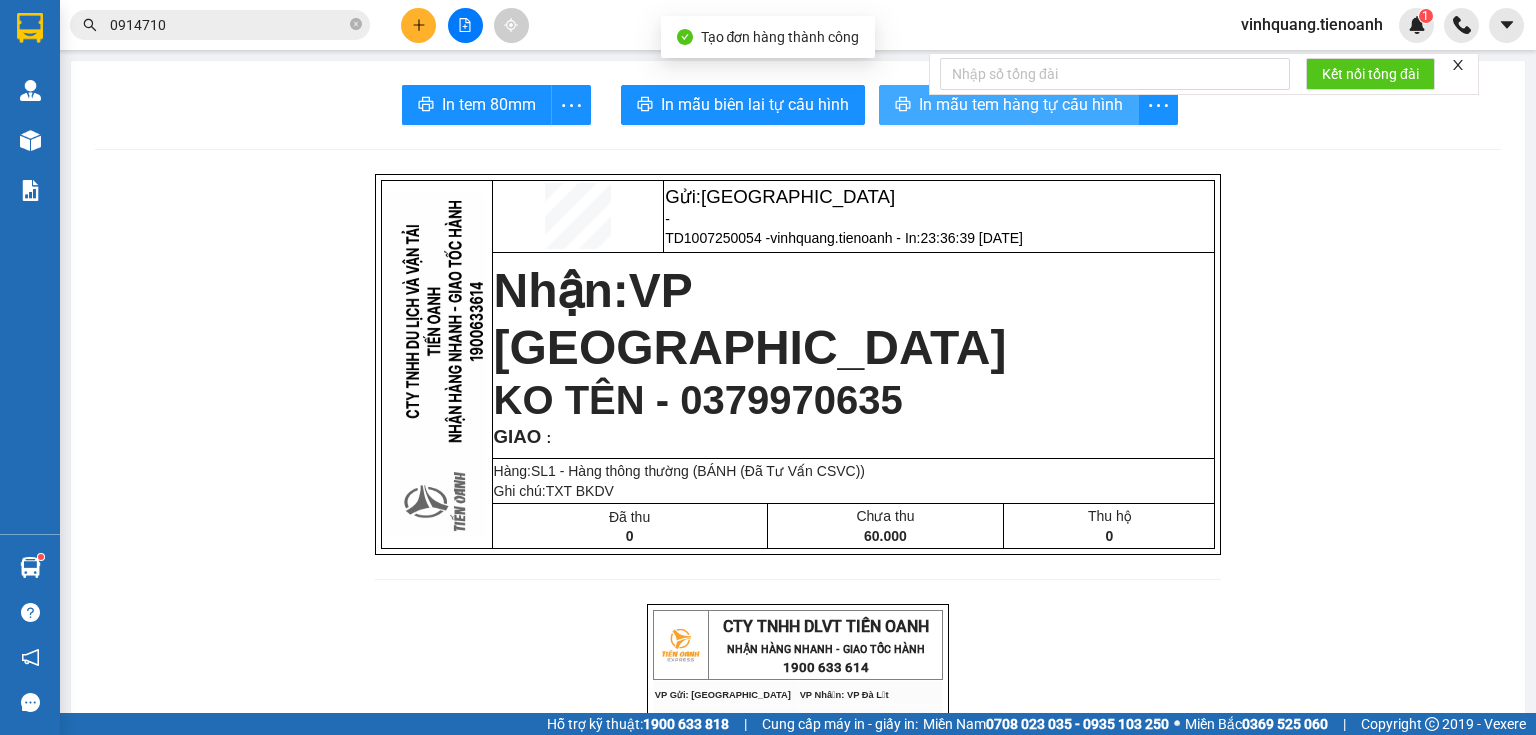 click on "In mẫu tem hàng tự cấu hình" at bounding box center (1021, 104) 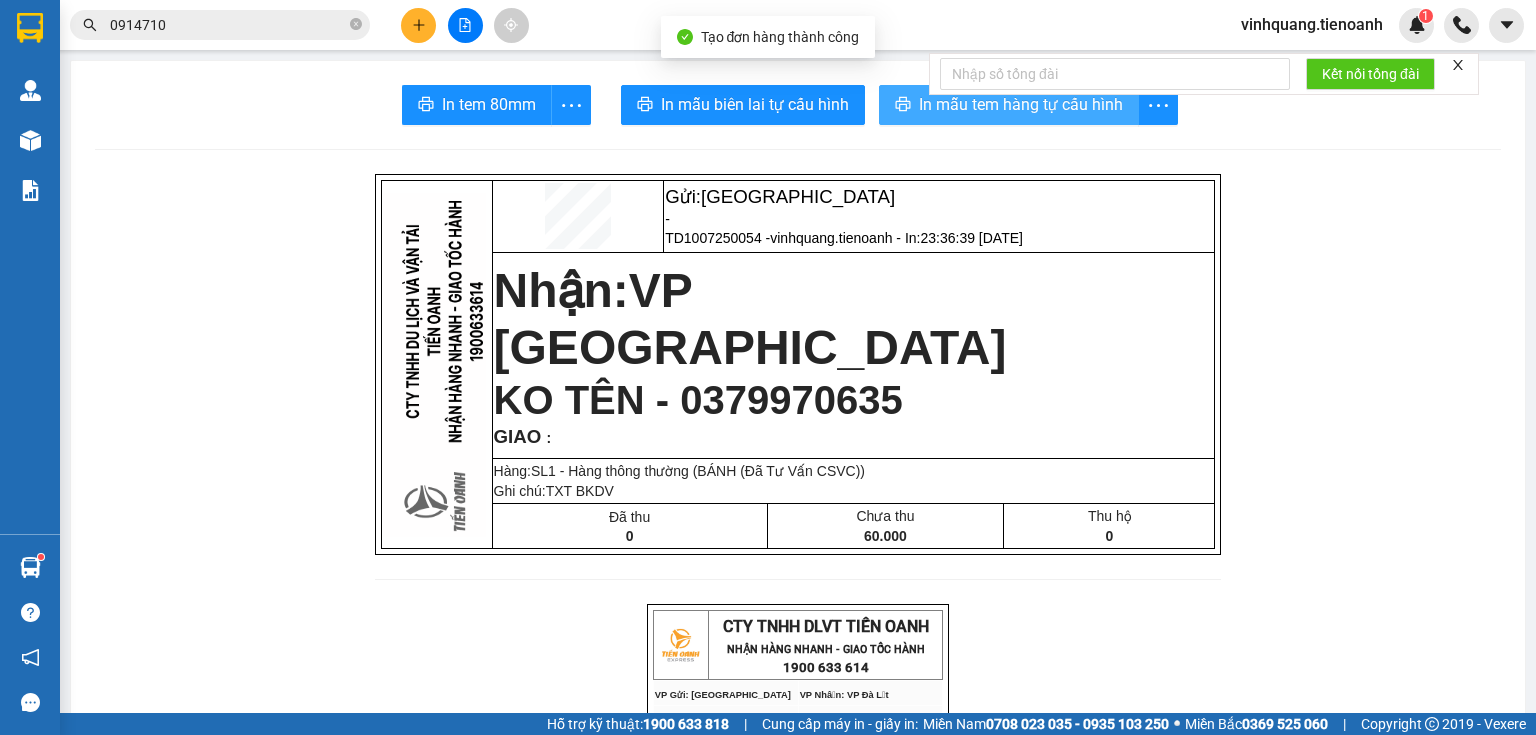 scroll, scrollTop: 0, scrollLeft: 0, axis: both 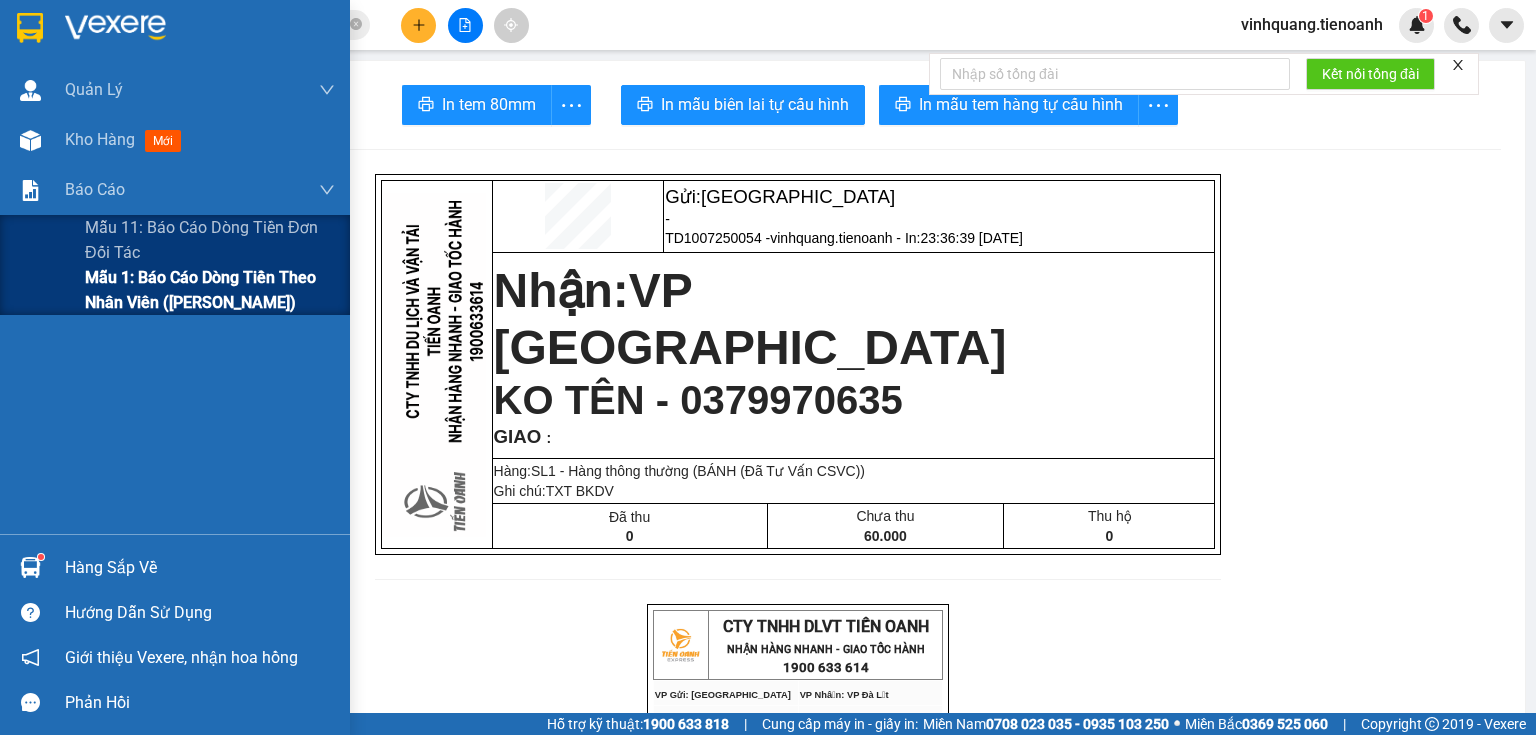 click on "Mẫu 1: Báo cáo dòng tiền theo nhân viên ([PERSON_NAME])" at bounding box center (210, 290) 